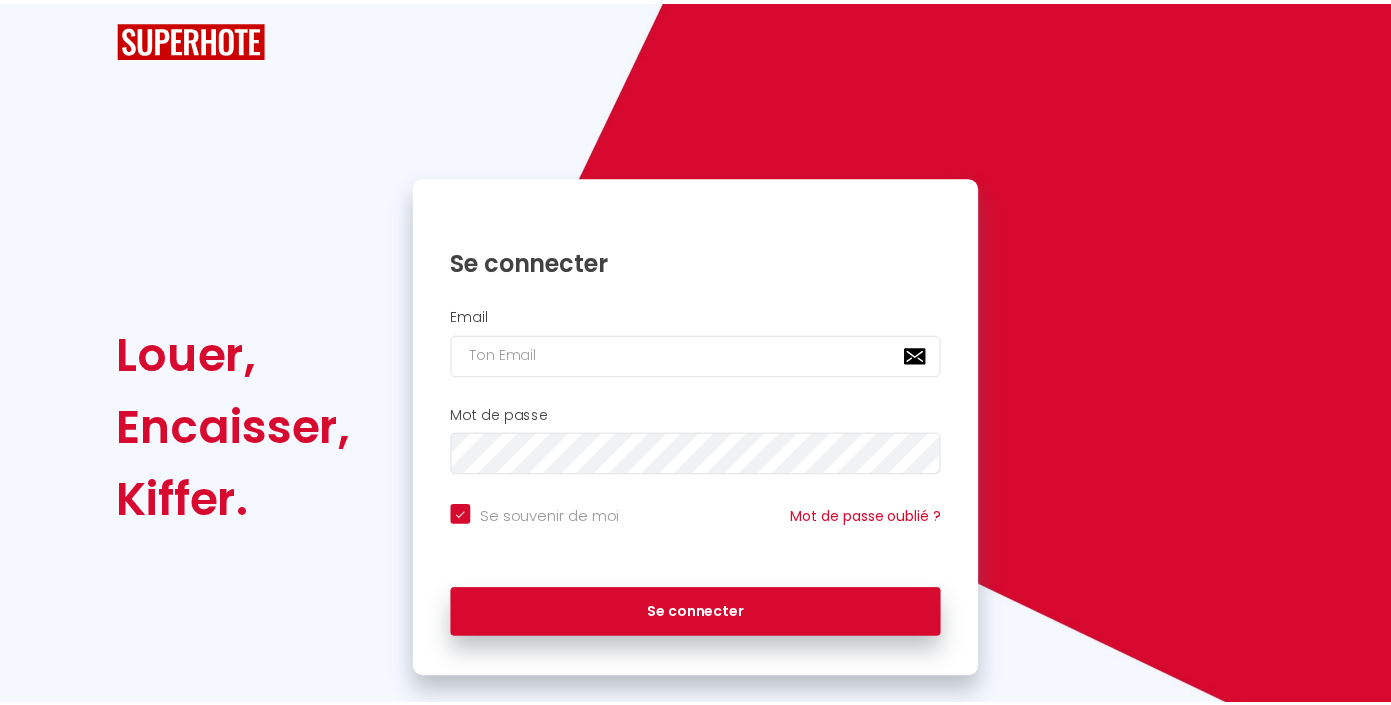 scroll, scrollTop: 0, scrollLeft: 0, axis: both 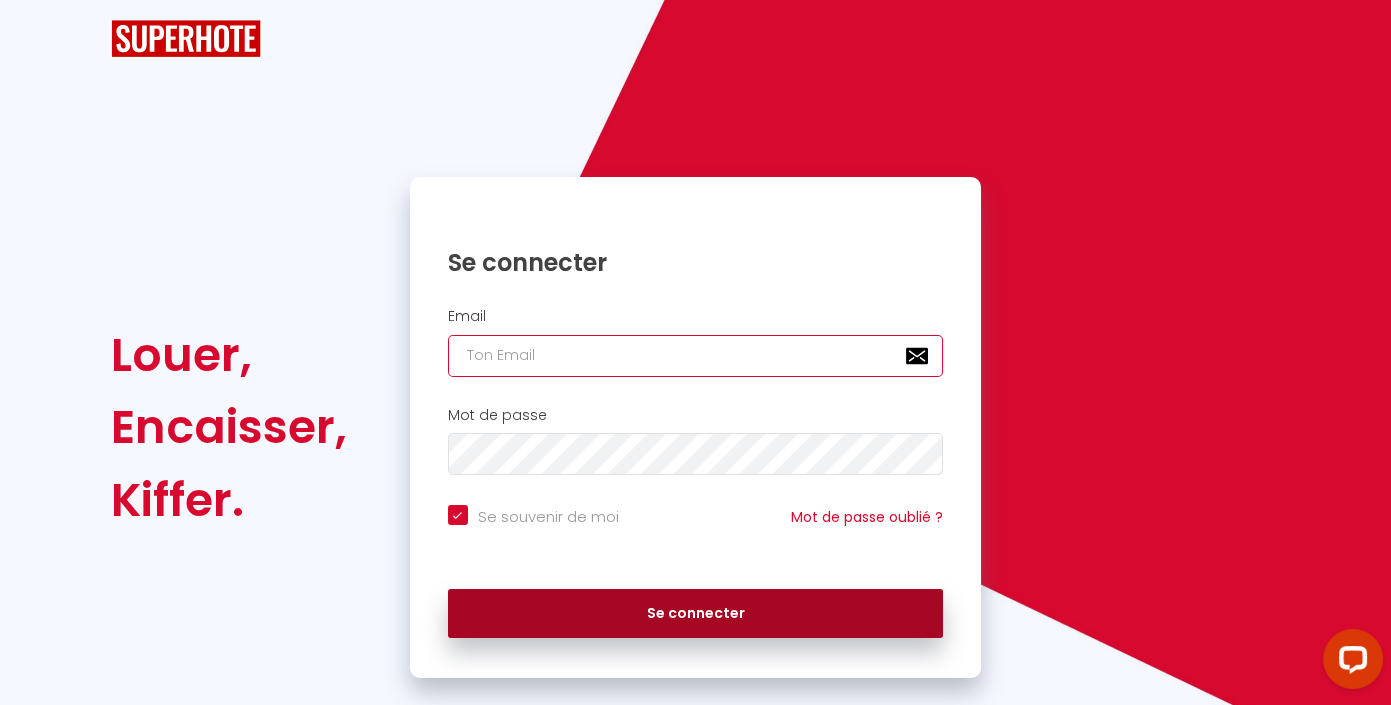 type on "[EMAIL_ADDRESS][DOMAIN_NAME]" 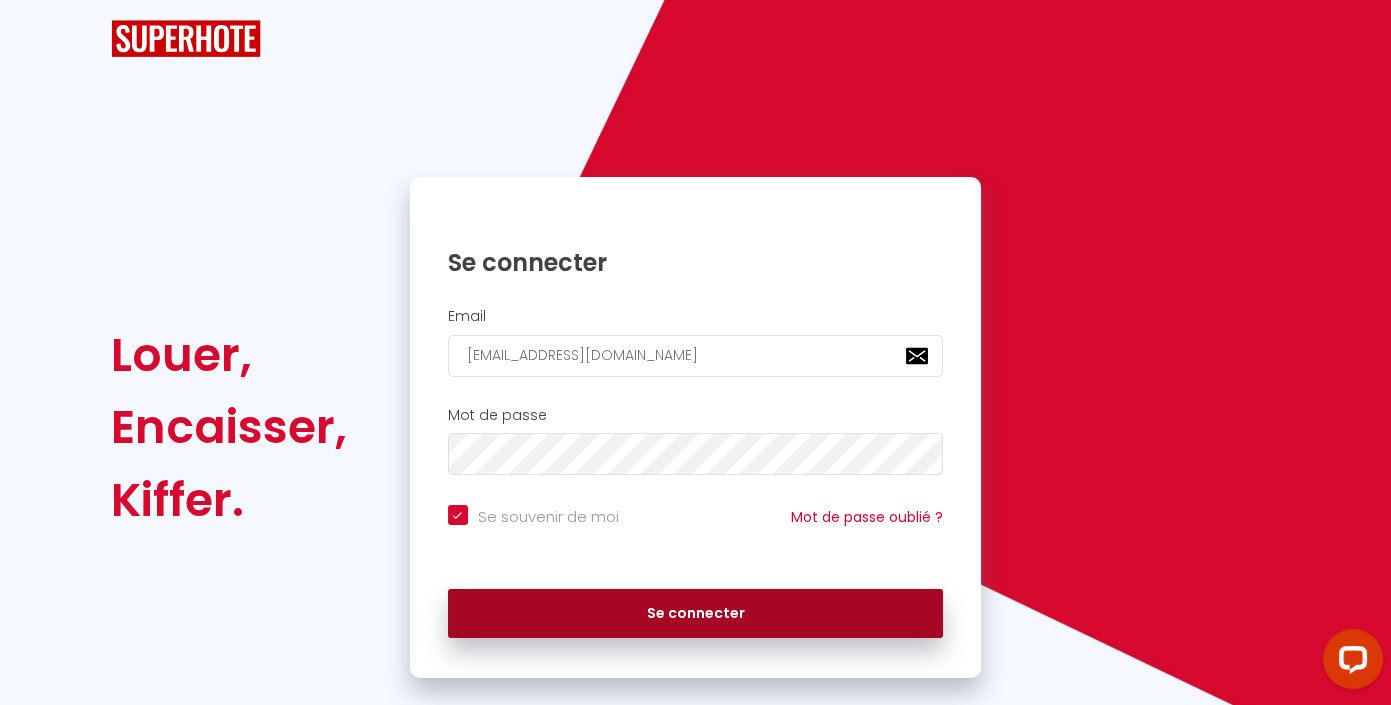 click on "Se connecter" at bounding box center (696, 614) 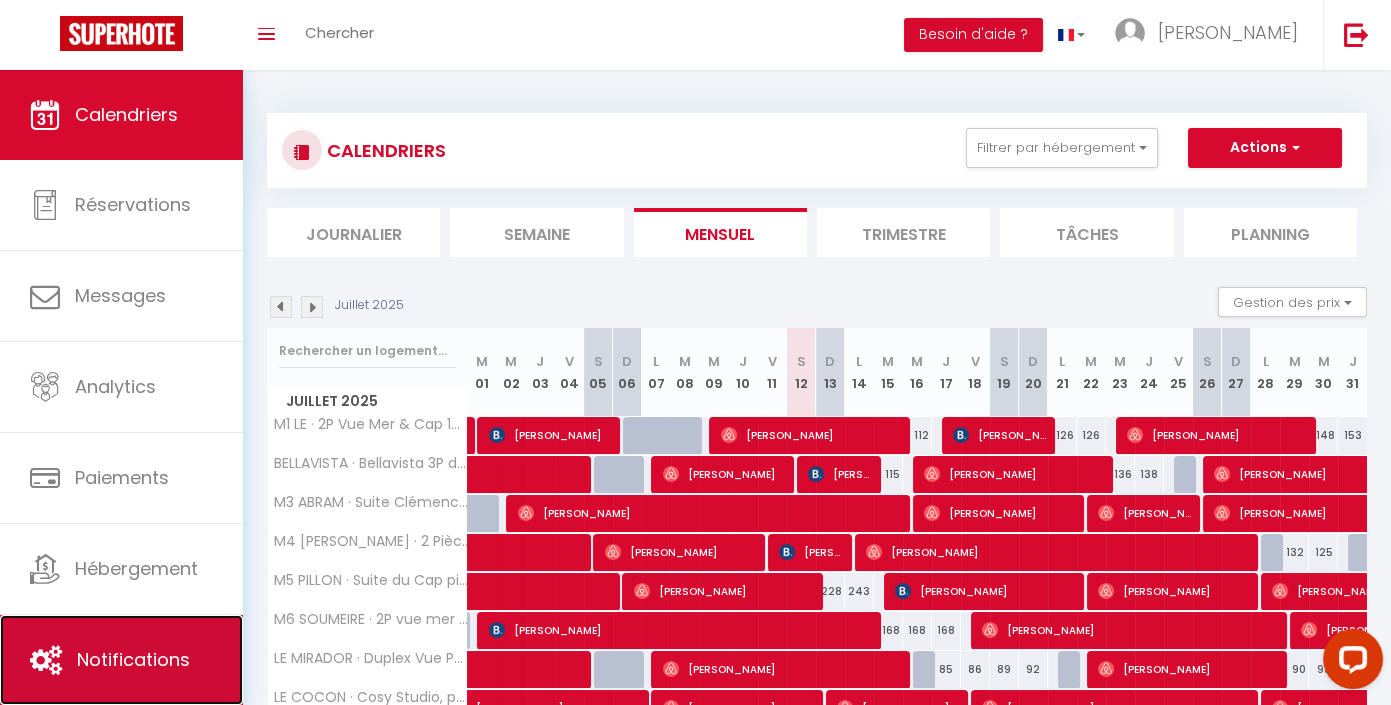 click on "Notifications" at bounding box center [133, 659] 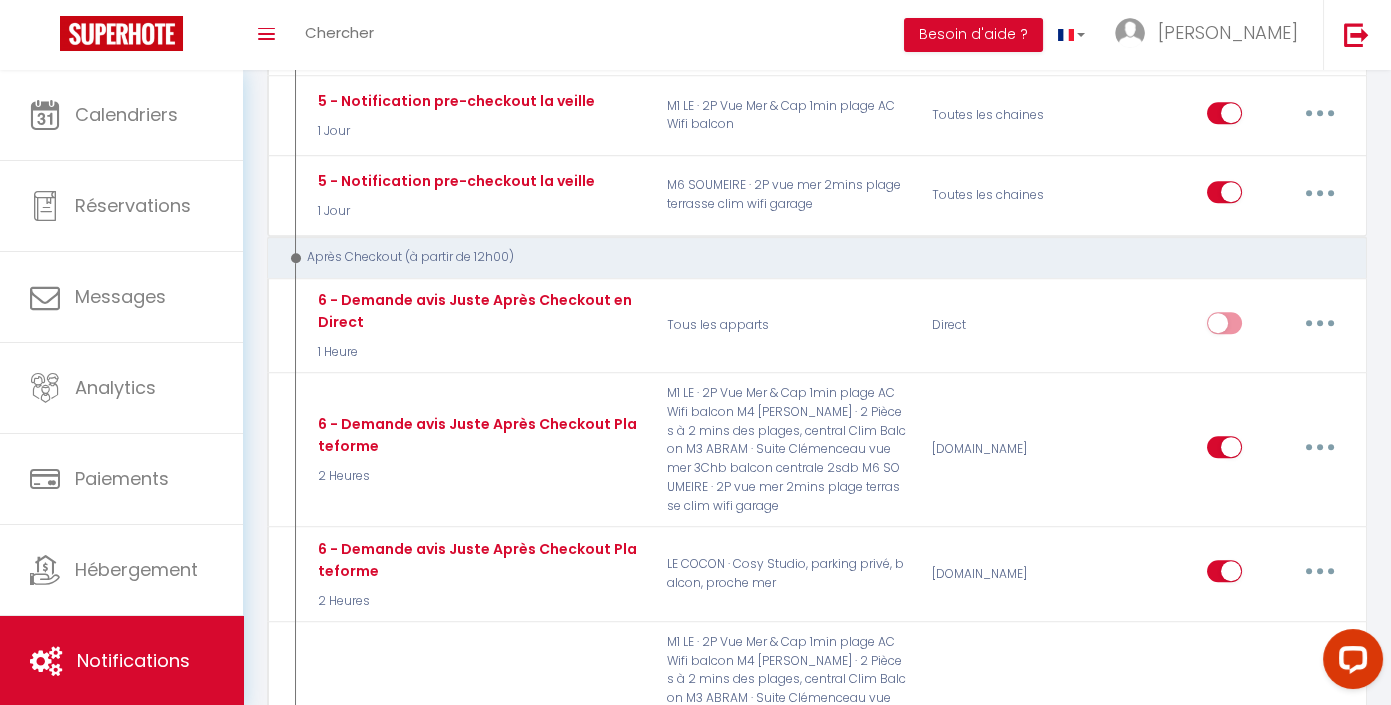scroll, scrollTop: 2544, scrollLeft: 0, axis: vertical 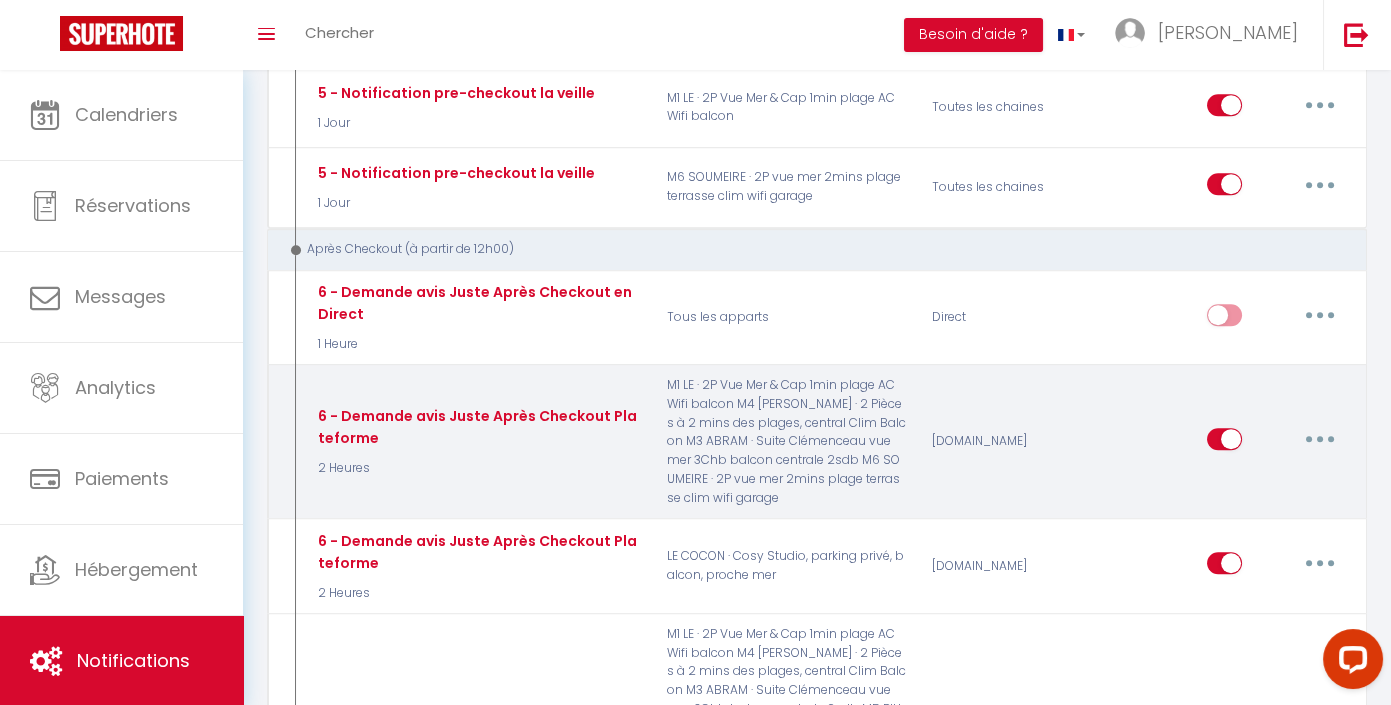 click at bounding box center (1320, 439) 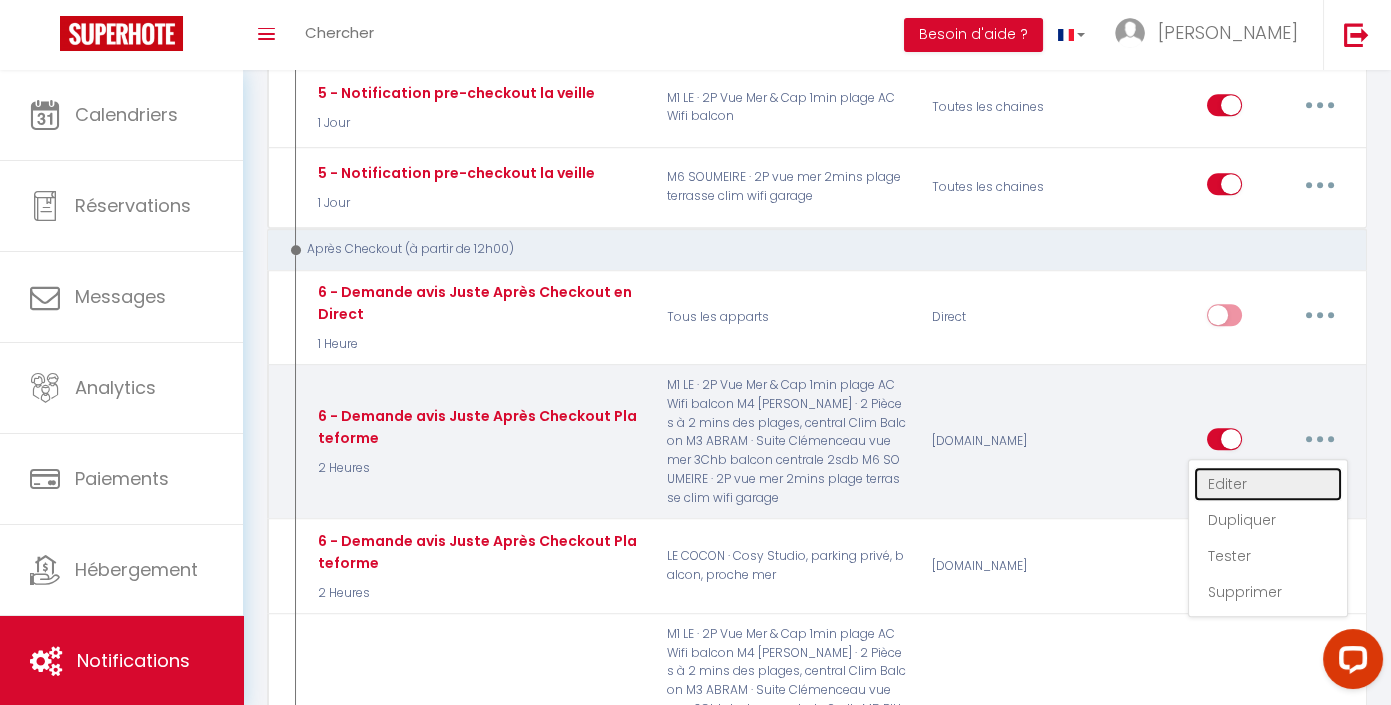 click on "Editer" at bounding box center (1268, 484) 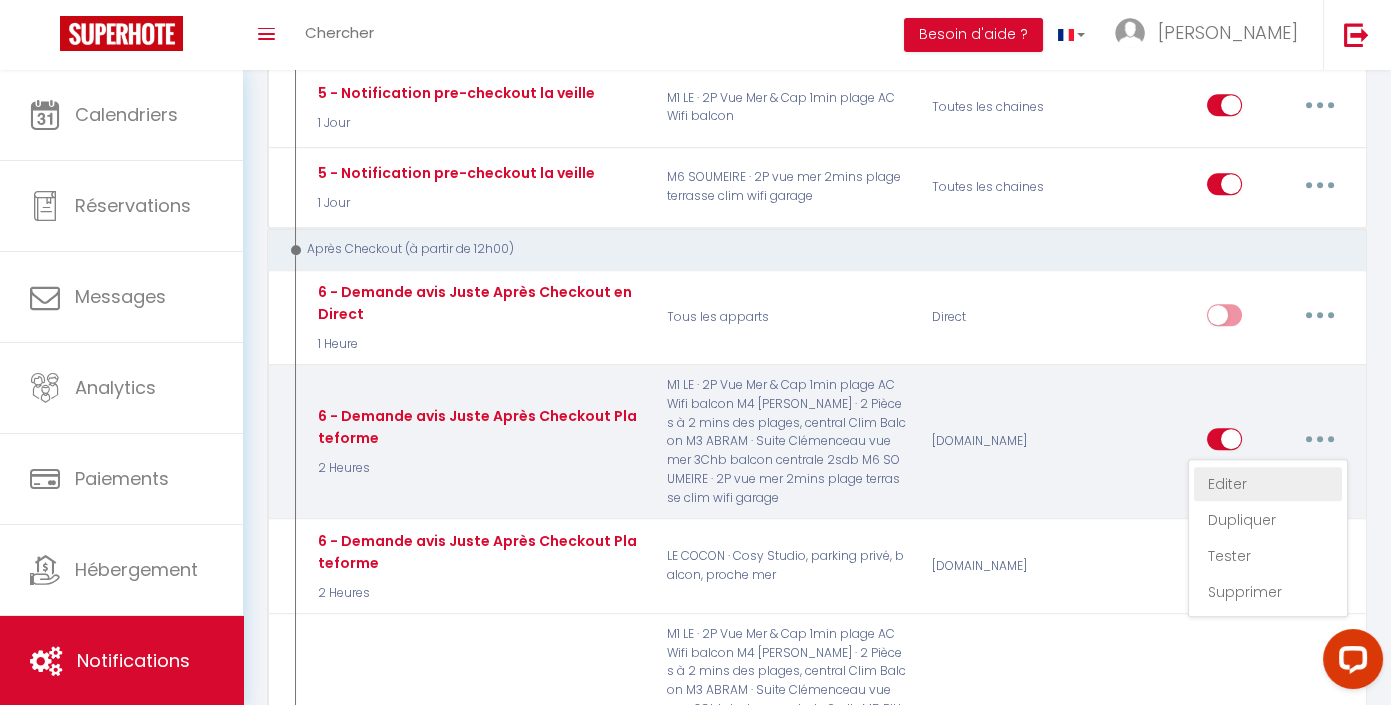 type on "6 - Demande avis Juste Après Checkout Plateforme" 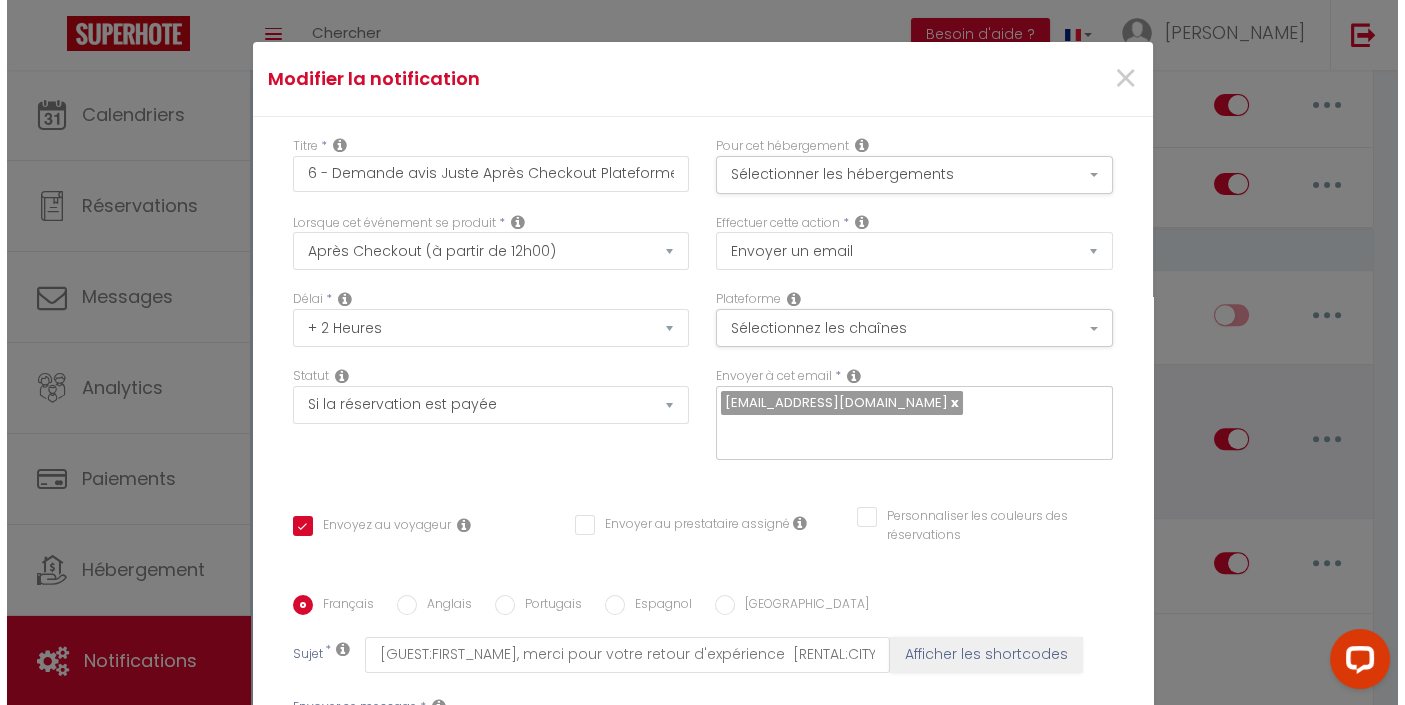 scroll, scrollTop: 2526, scrollLeft: 0, axis: vertical 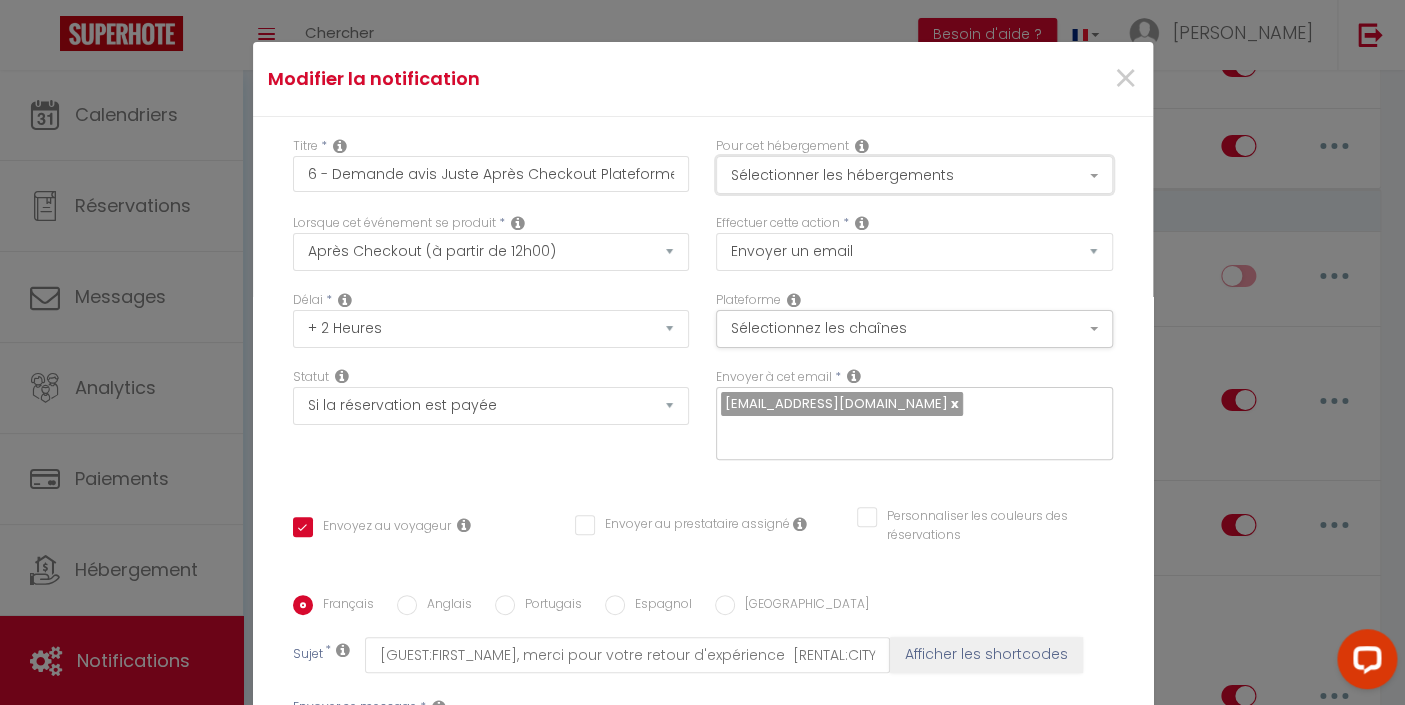 click on "Sélectionner les hébergements" at bounding box center [914, 175] 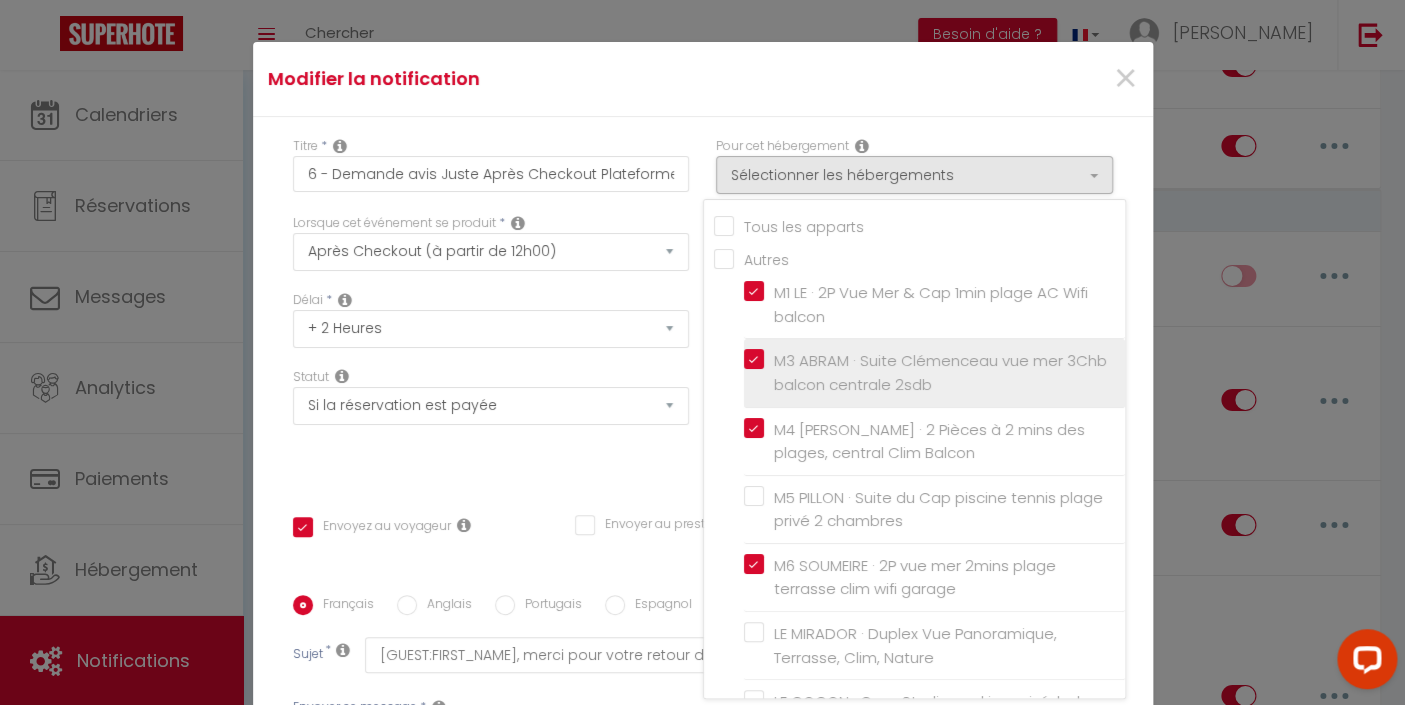 click on "M3 ABRAM · Suite Clémenceau vue mer 3Chb balcon centrale 2sdb" at bounding box center [938, 372] 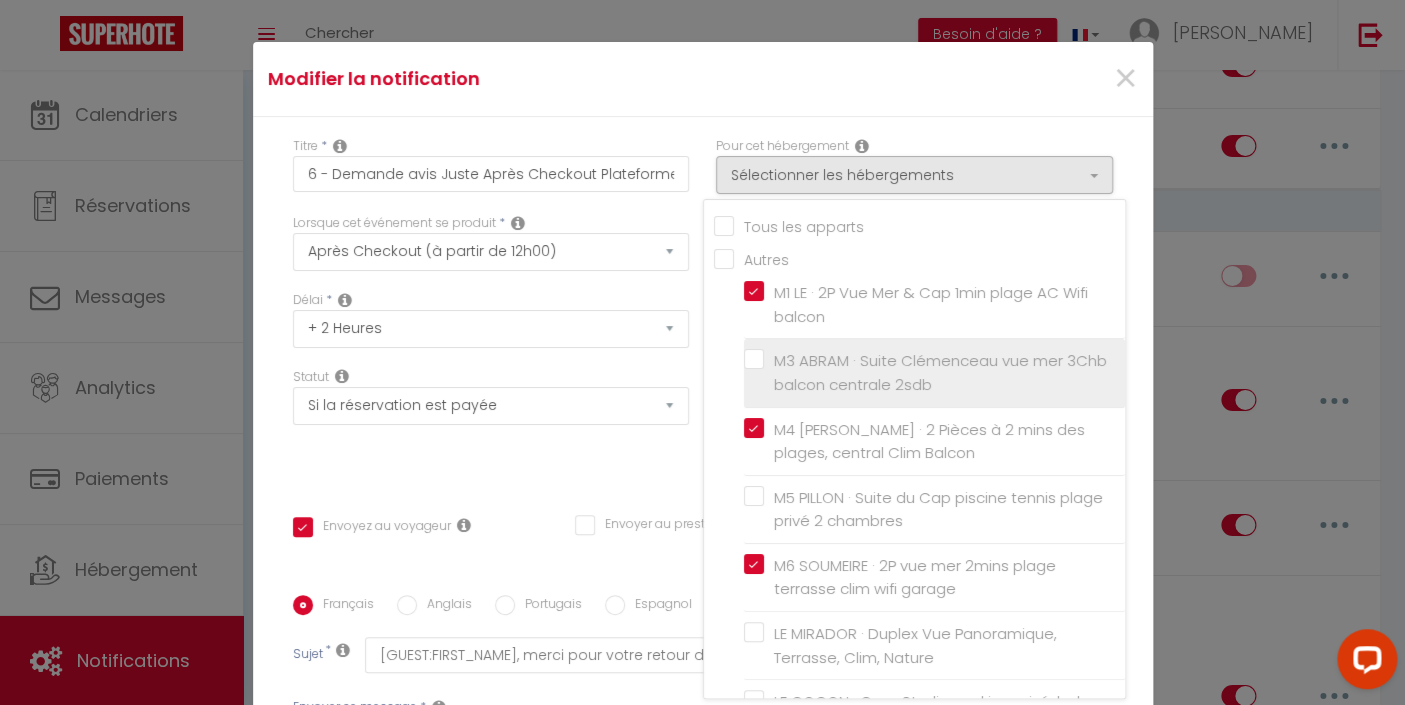 checkbox on "true" 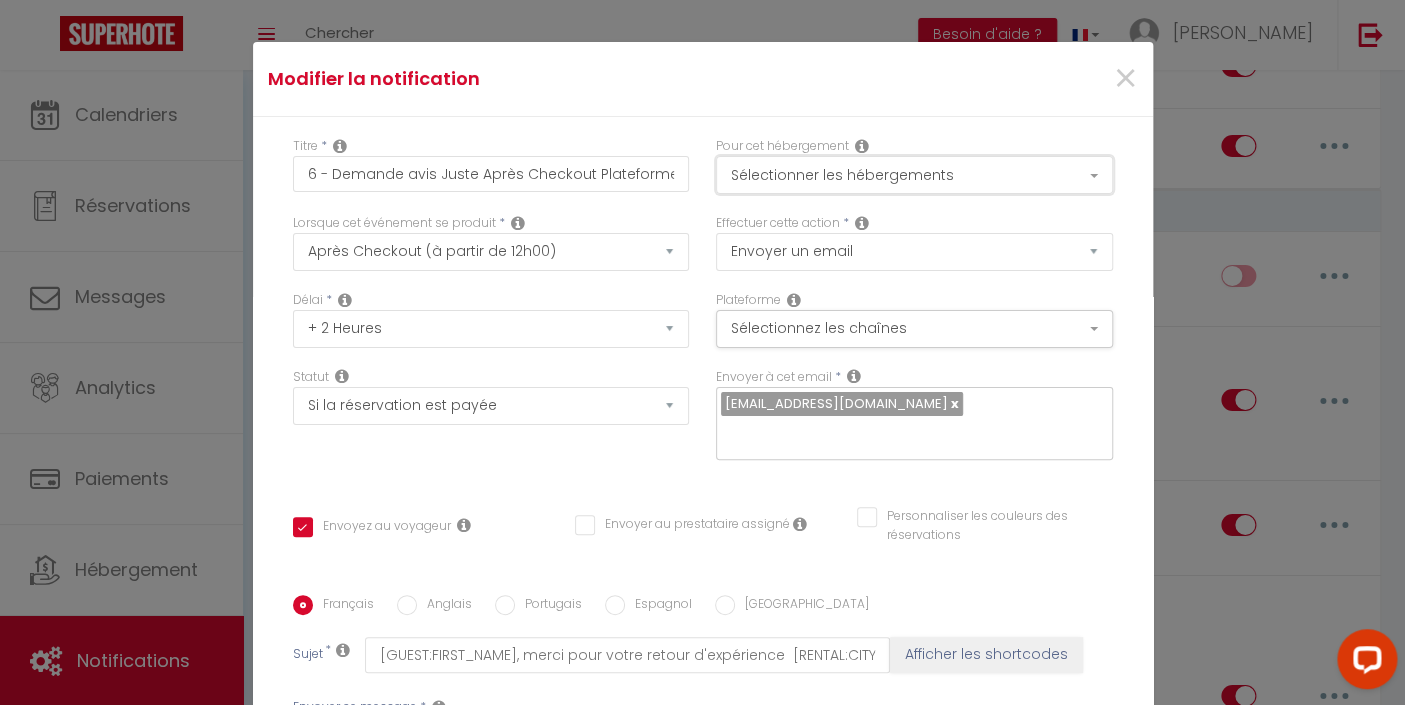click on "Sélectionner les hébergements" at bounding box center [914, 175] 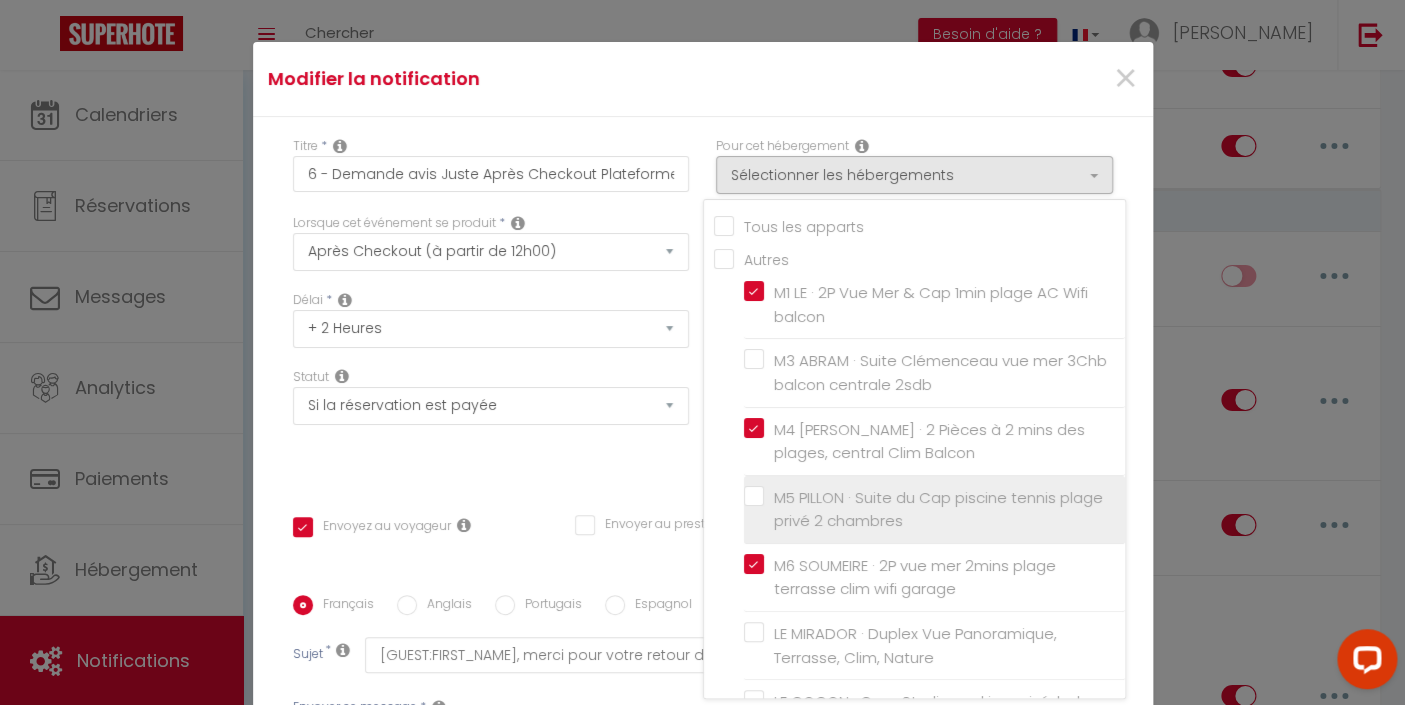 click on "M5 PILLON · Suite du Cap piscine tennis plage privé 2 chambres" at bounding box center [934, 509] 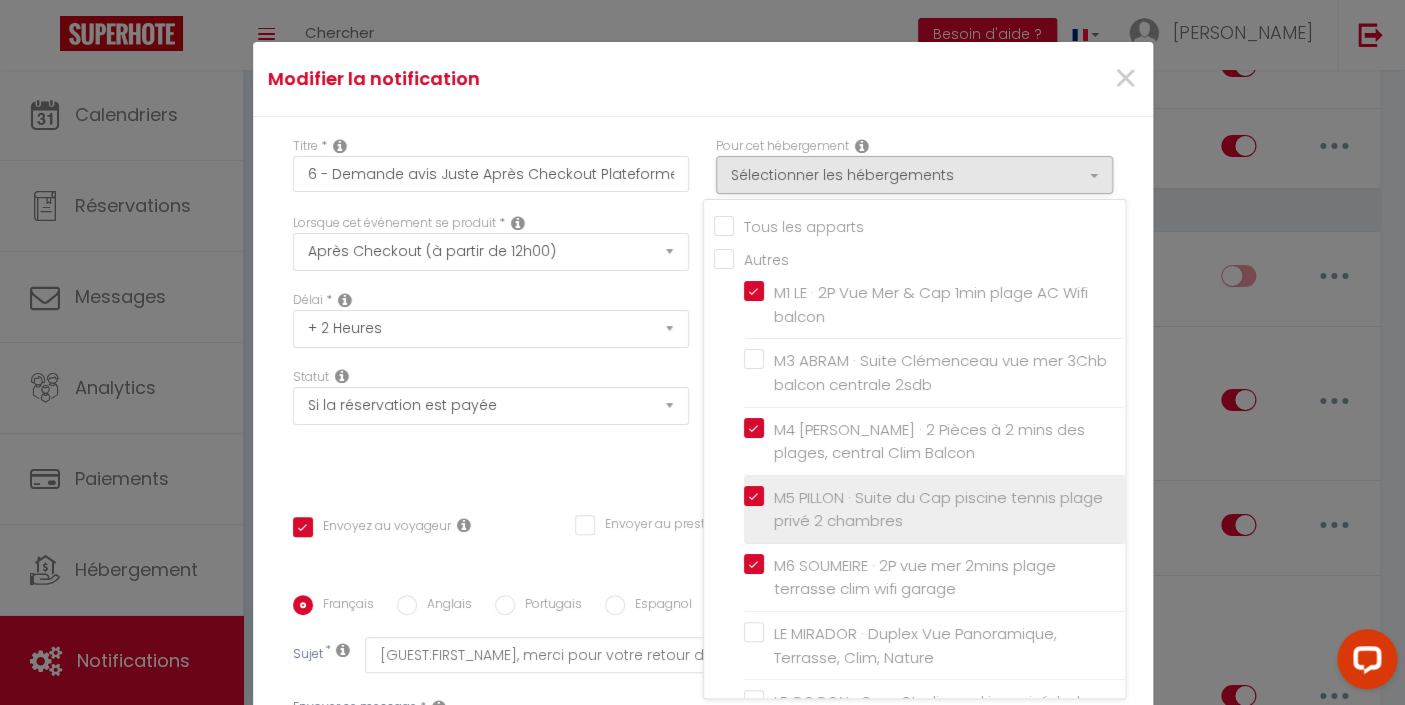 checkbox on "true" 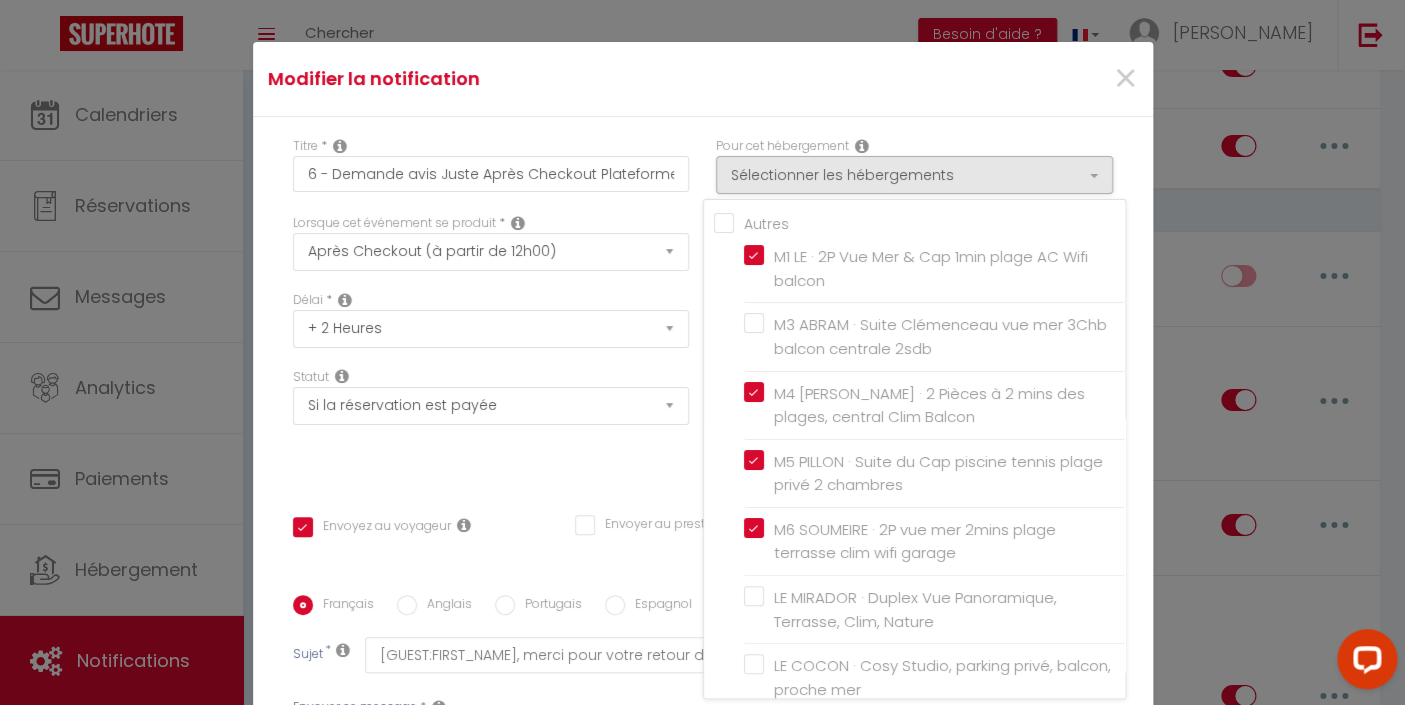 scroll, scrollTop: 19, scrollLeft: 0, axis: vertical 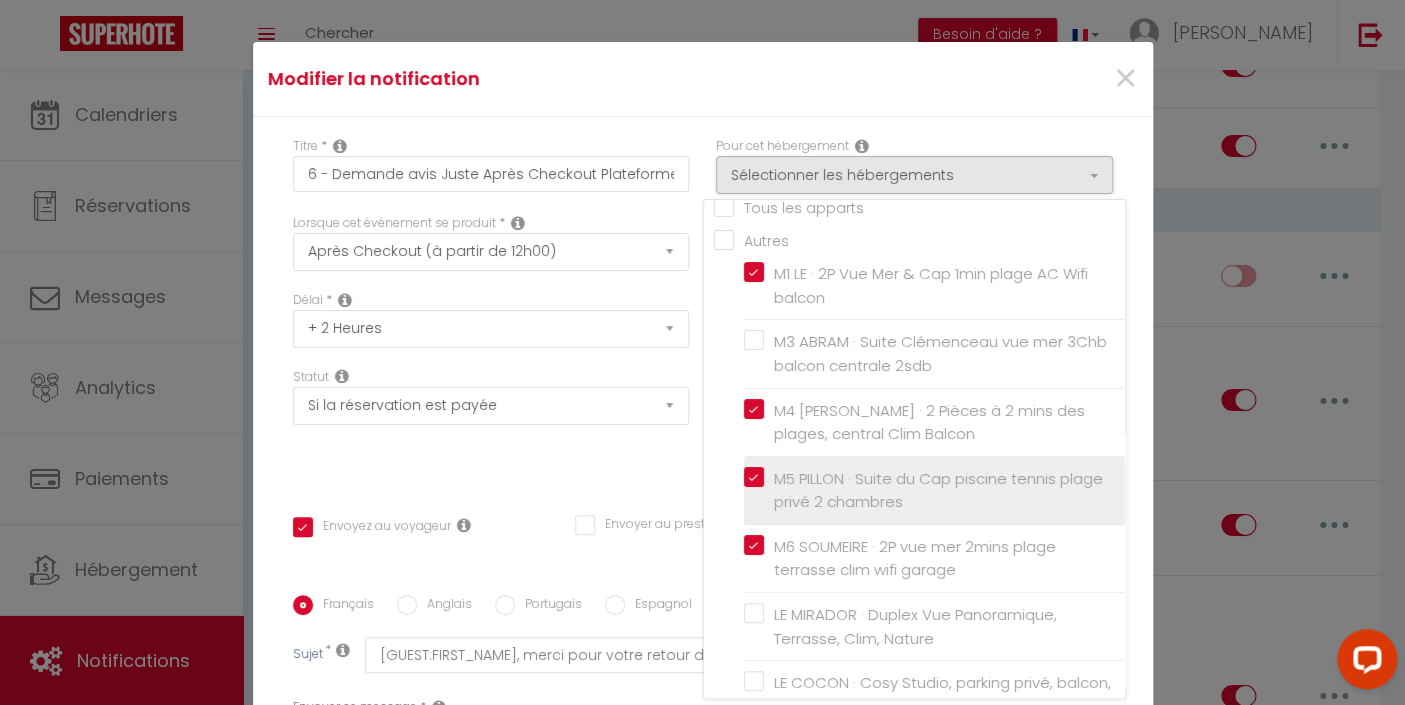 click on "M5 PILLON · Suite du Cap piscine tennis plage privé 2 chambres" at bounding box center [938, 490] 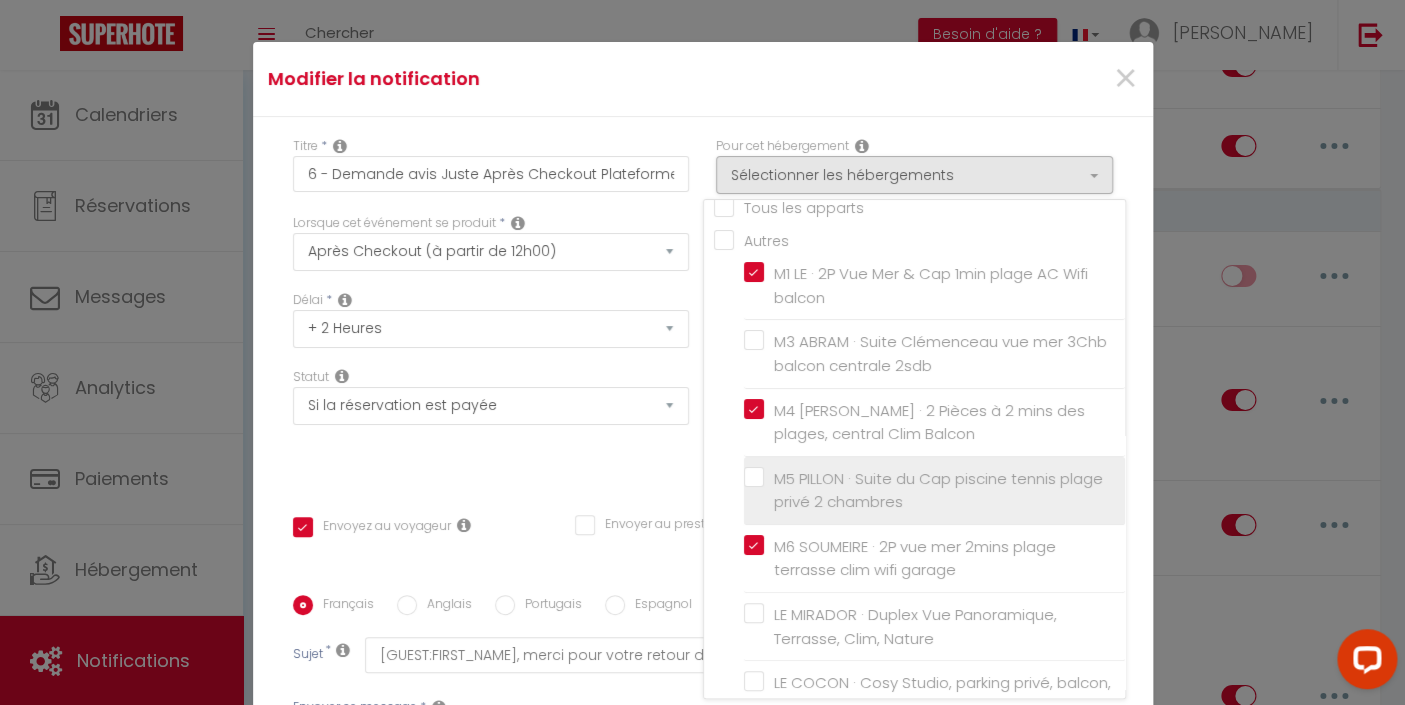checkbox on "true" 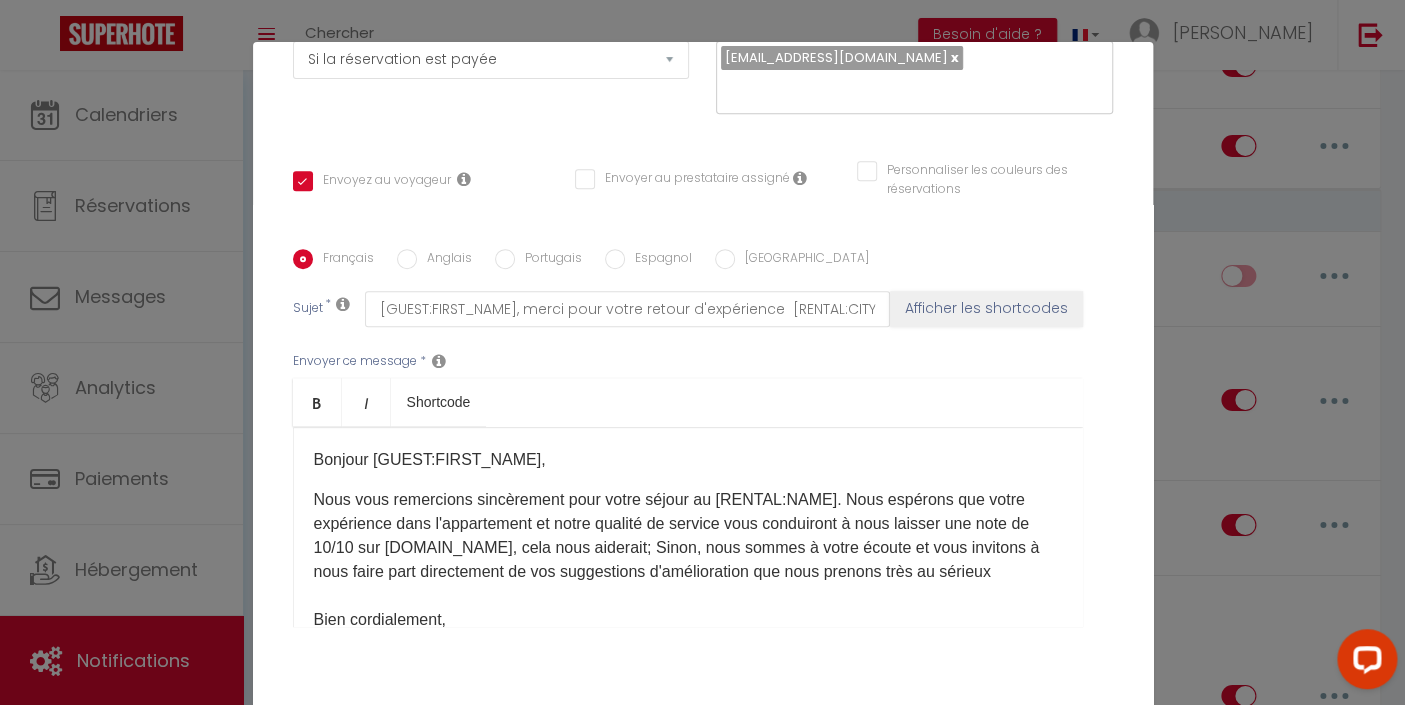 scroll, scrollTop: 385, scrollLeft: 0, axis: vertical 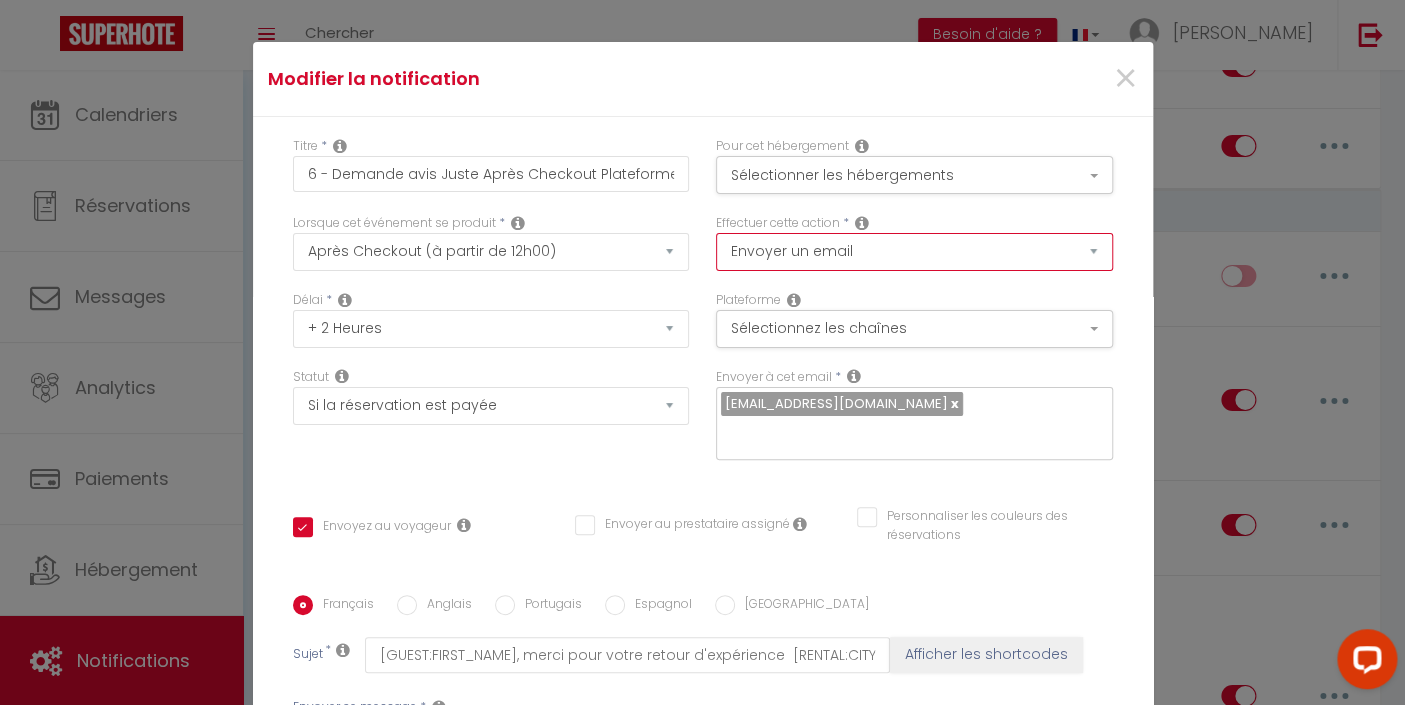 click on "Envoyer un email   Envoyer un SMS   Envoyer une notification push   Envoyer l'avis au client" at bounding box center (914, 252) 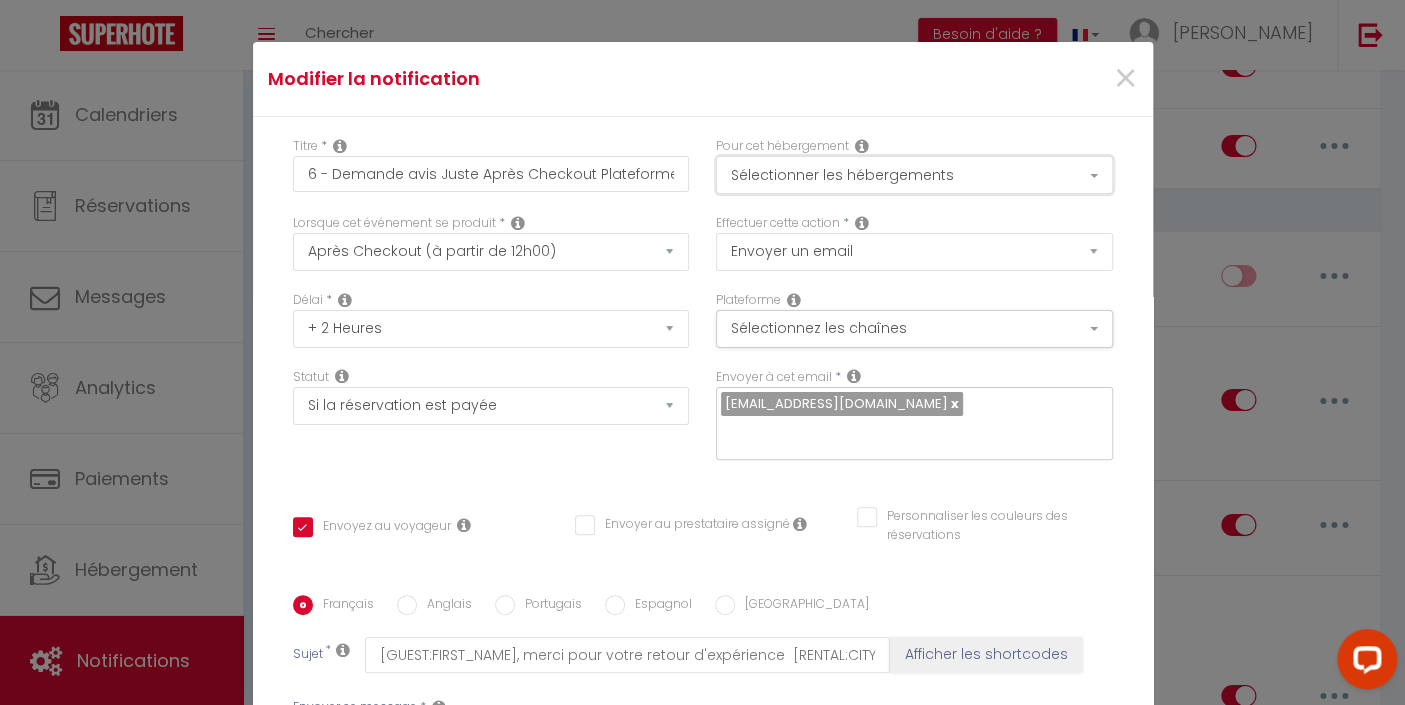 click on "Sélectionner les hébergements" at bounding box center [914, 175] 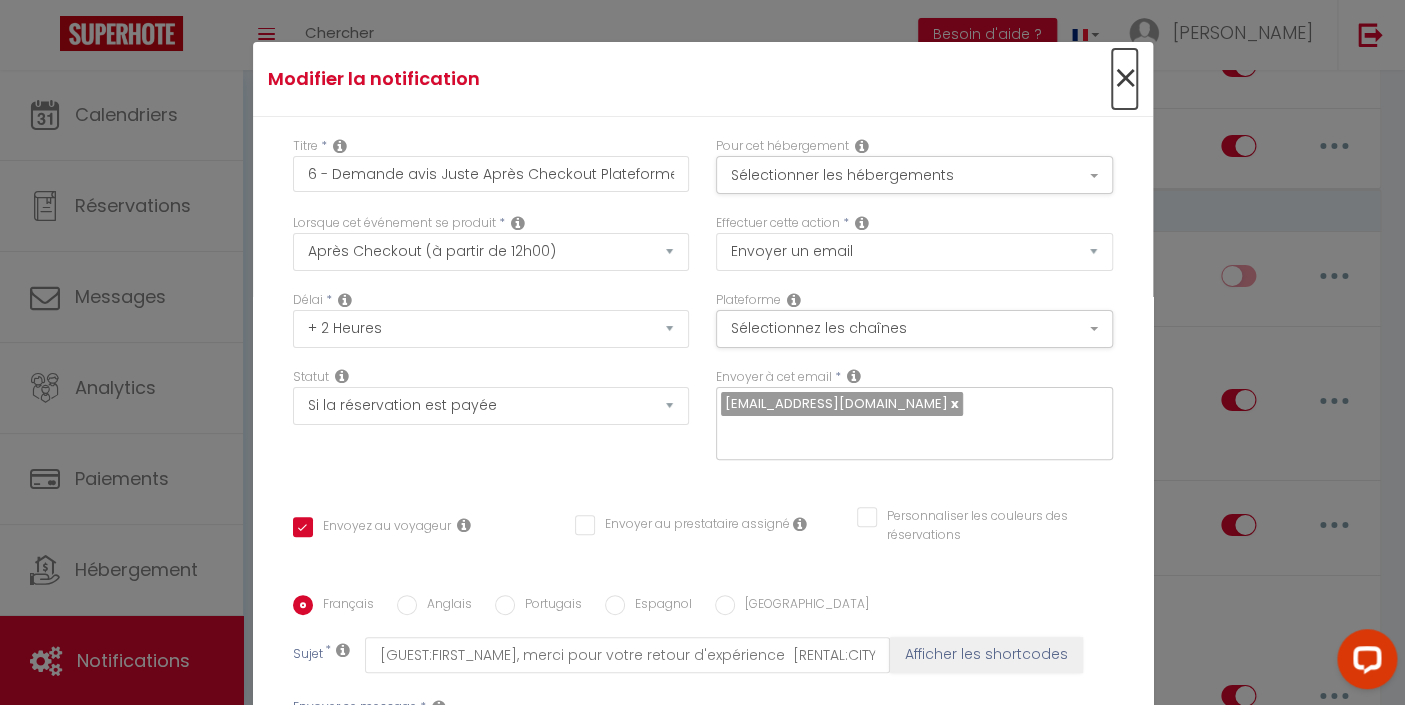 click on "×" at bounding box center (1124, 79) 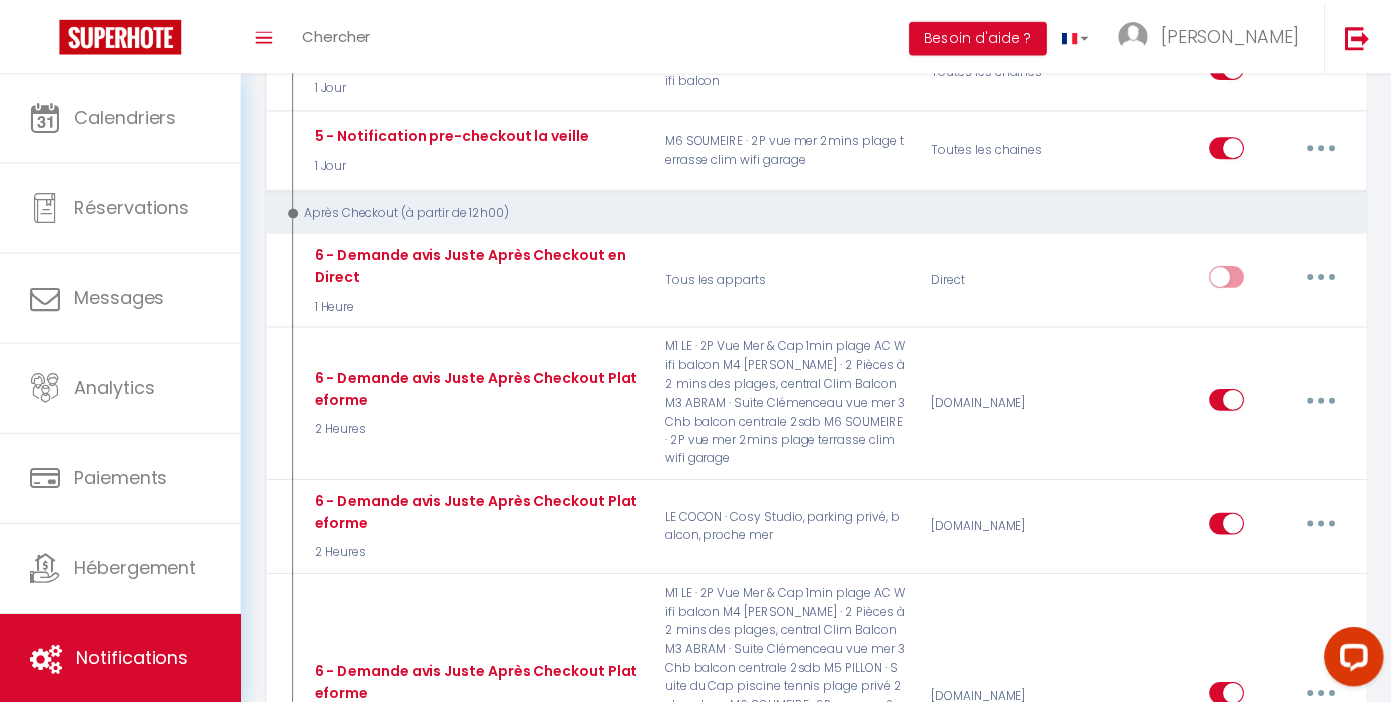 scroll, scrollTop: 2544, scrollLeft: 0, axis: vertical 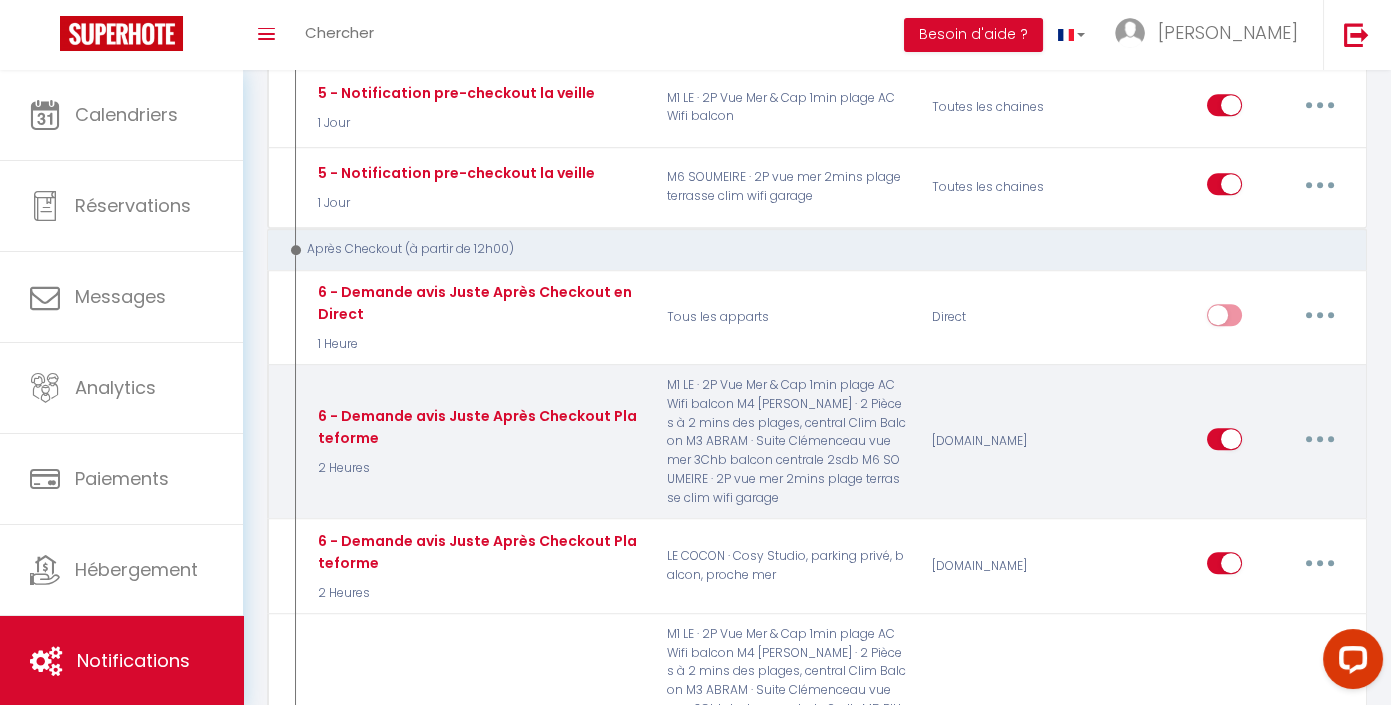 click at bounding box center [1320, 439] 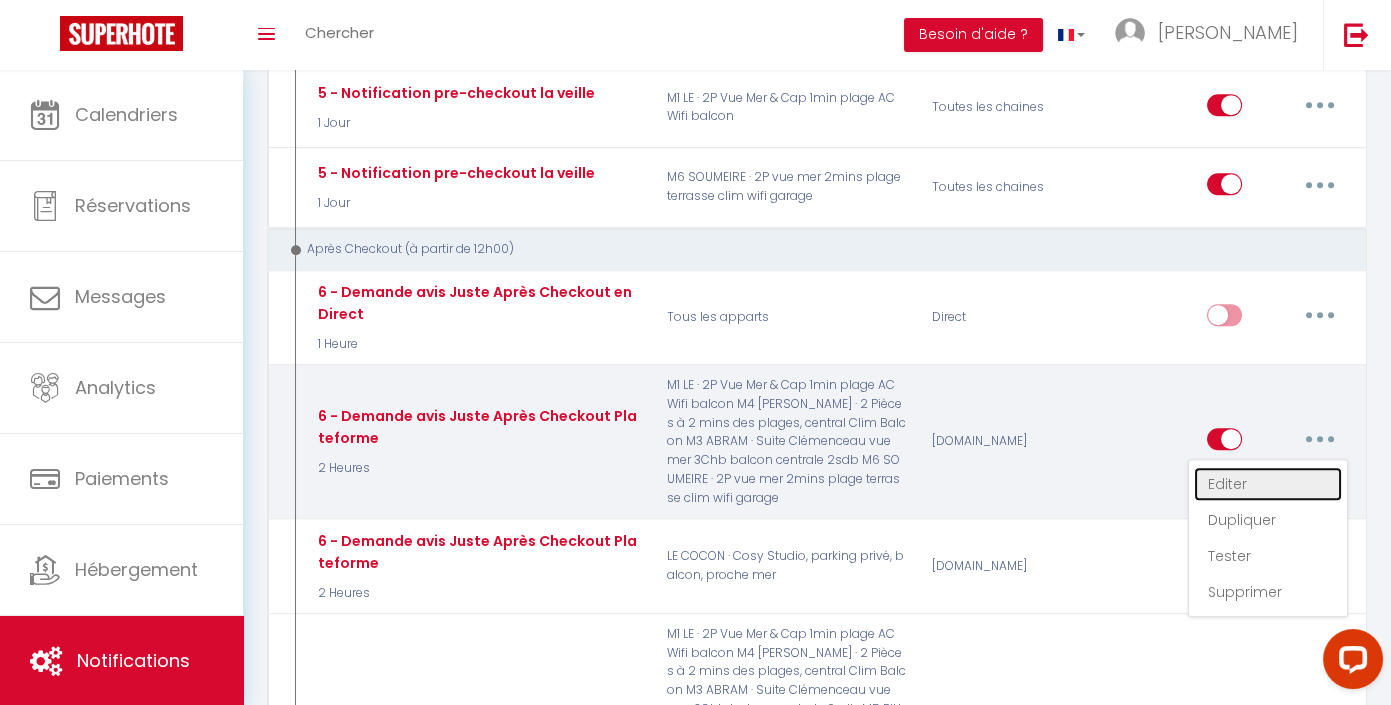 click on "Editer" at bounding box center [1268, 484] 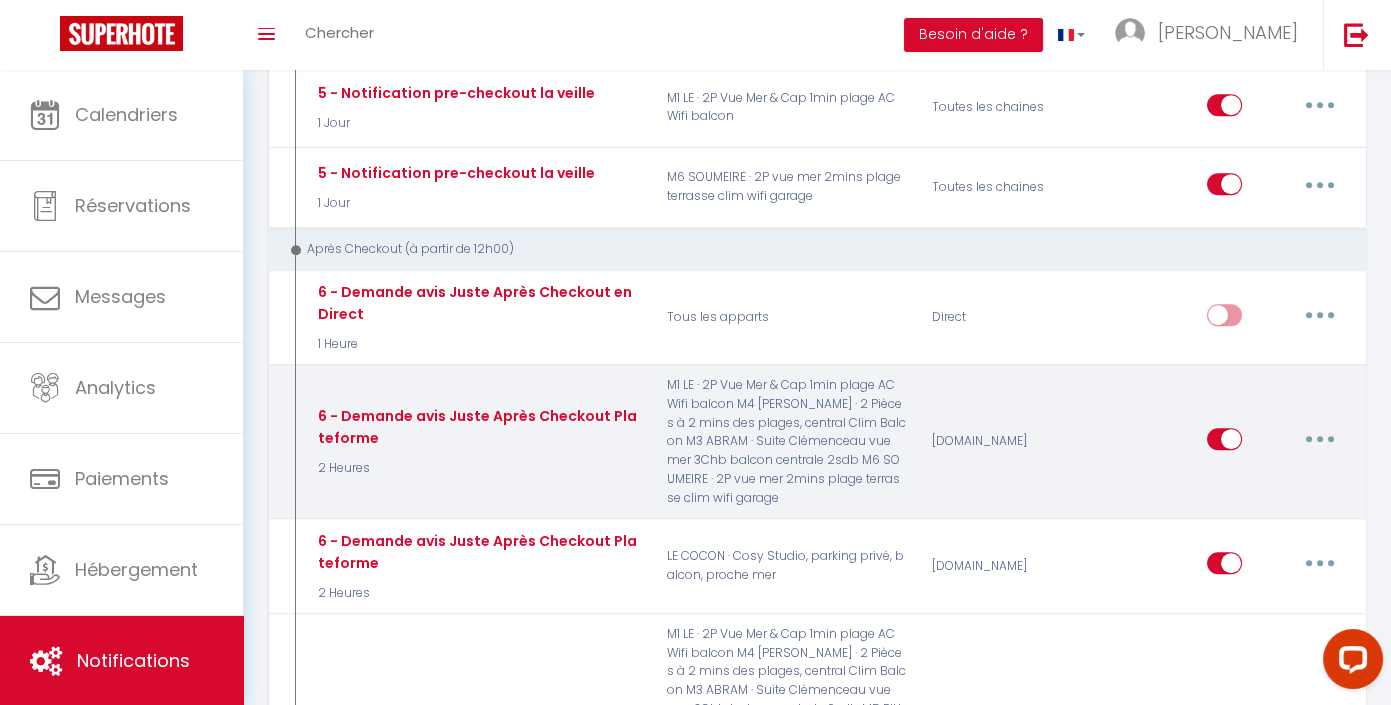checkbox on "true" 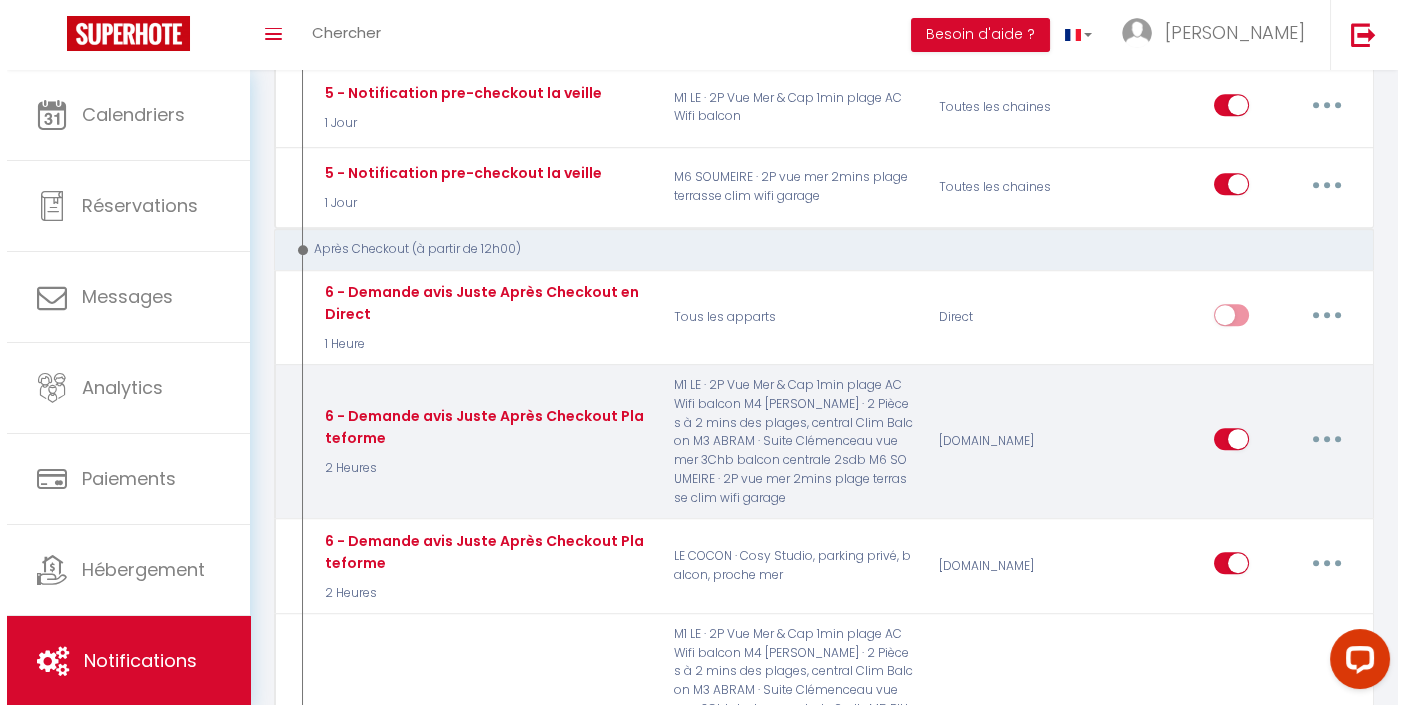 scroll, scrollTop: 2526, scrollLeft: 0, axis: vertical 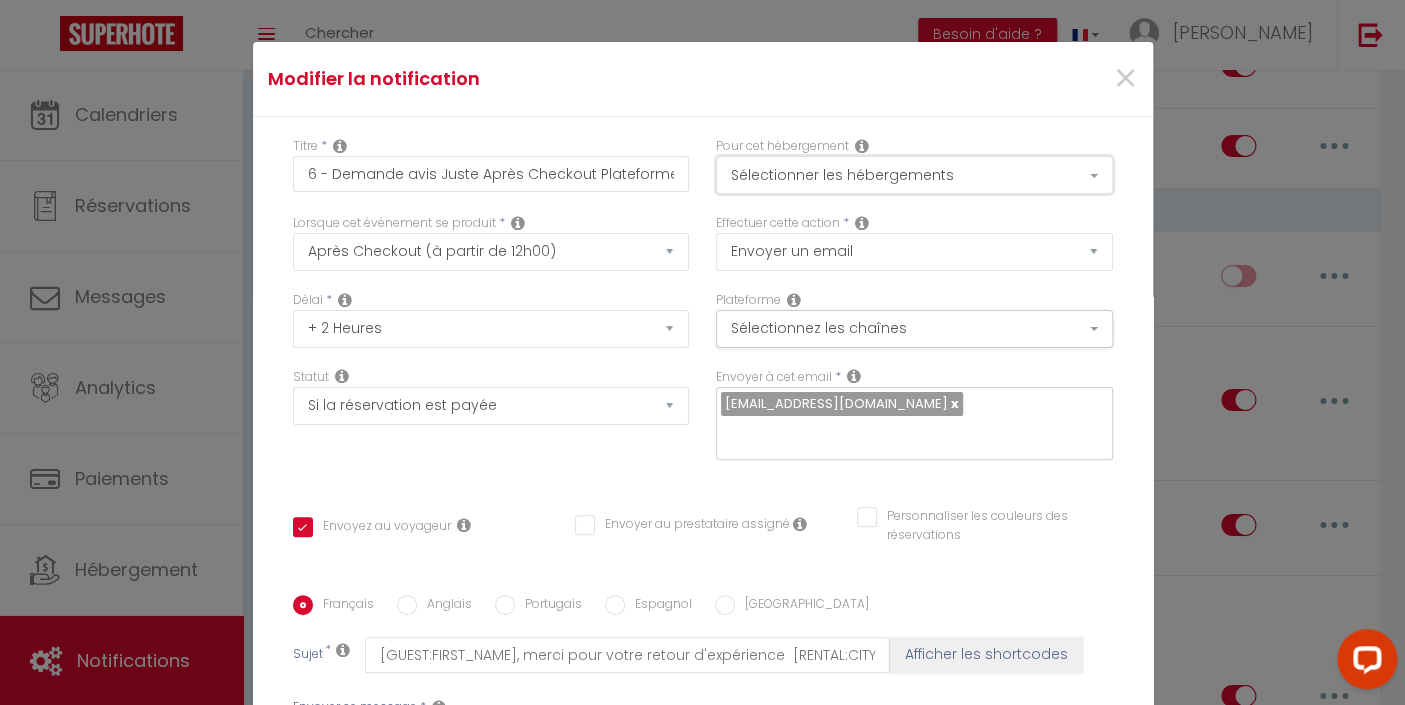 click on "Sélectionner les hébergements" at bounding box center [914, 175] 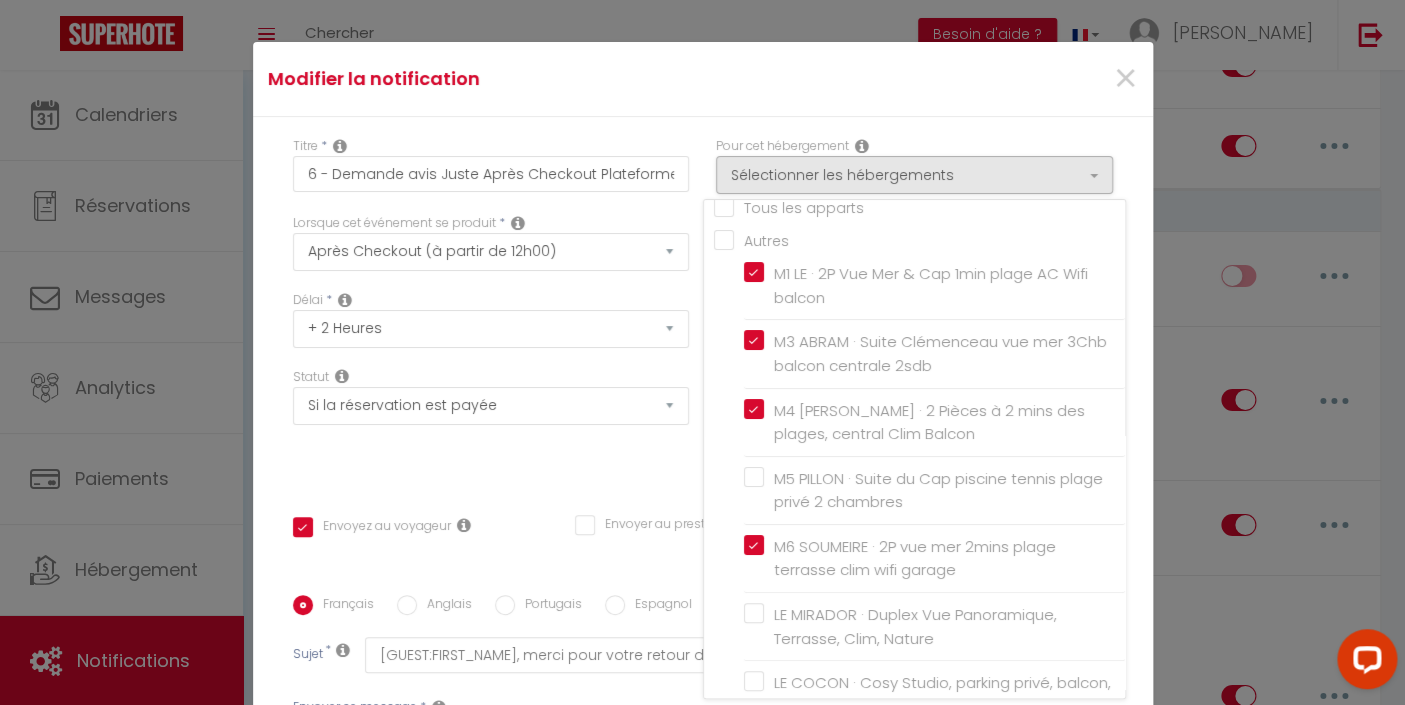 click on "×" at bounding box center (1001, 79) 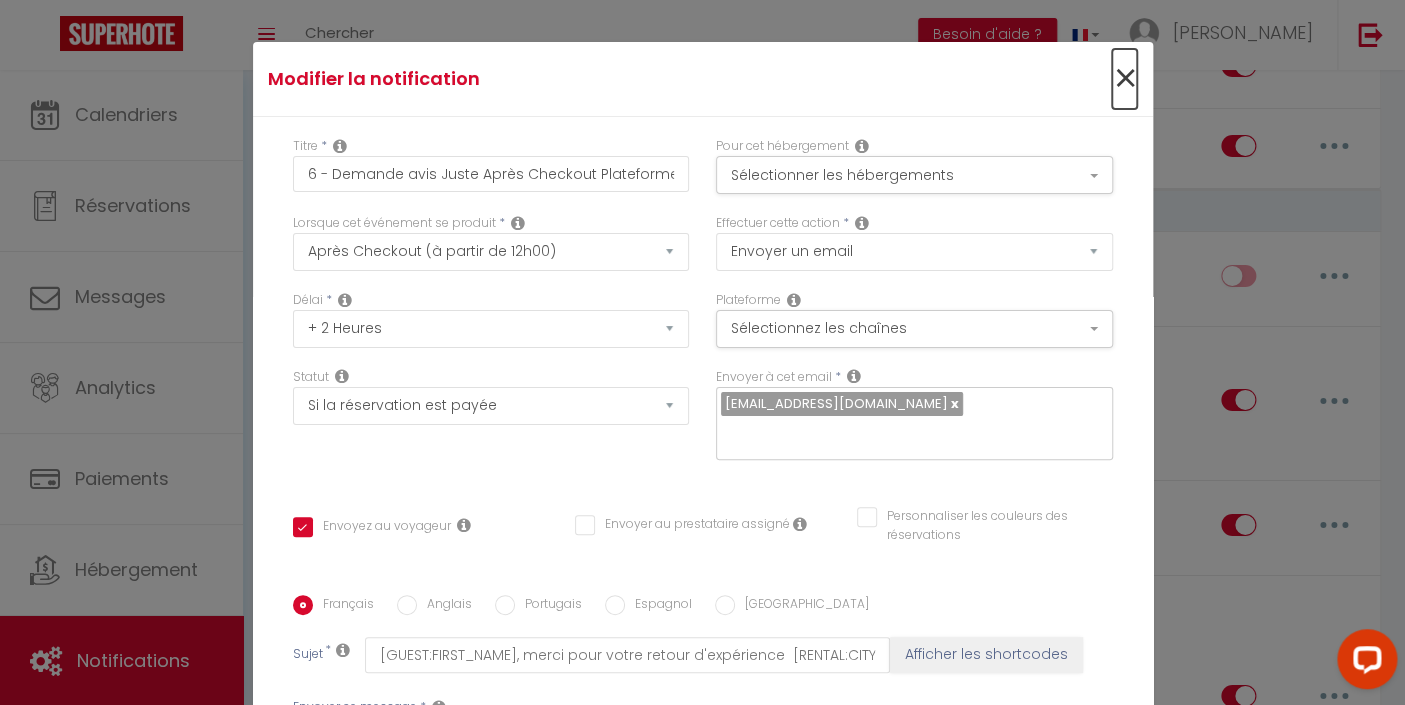 click on "×" at bounding box center (1124, 79) 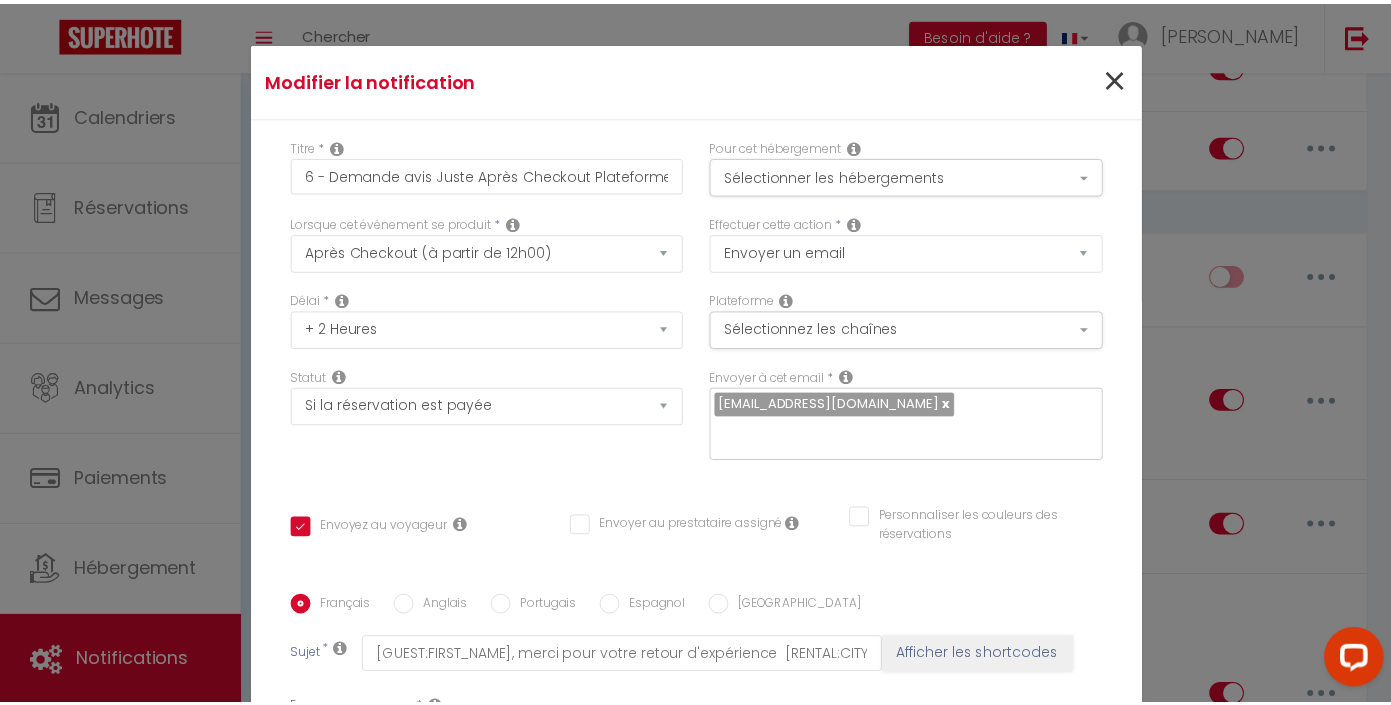 scroll, scrollTop: 2544, scrollLeft: 0, axis: vertical 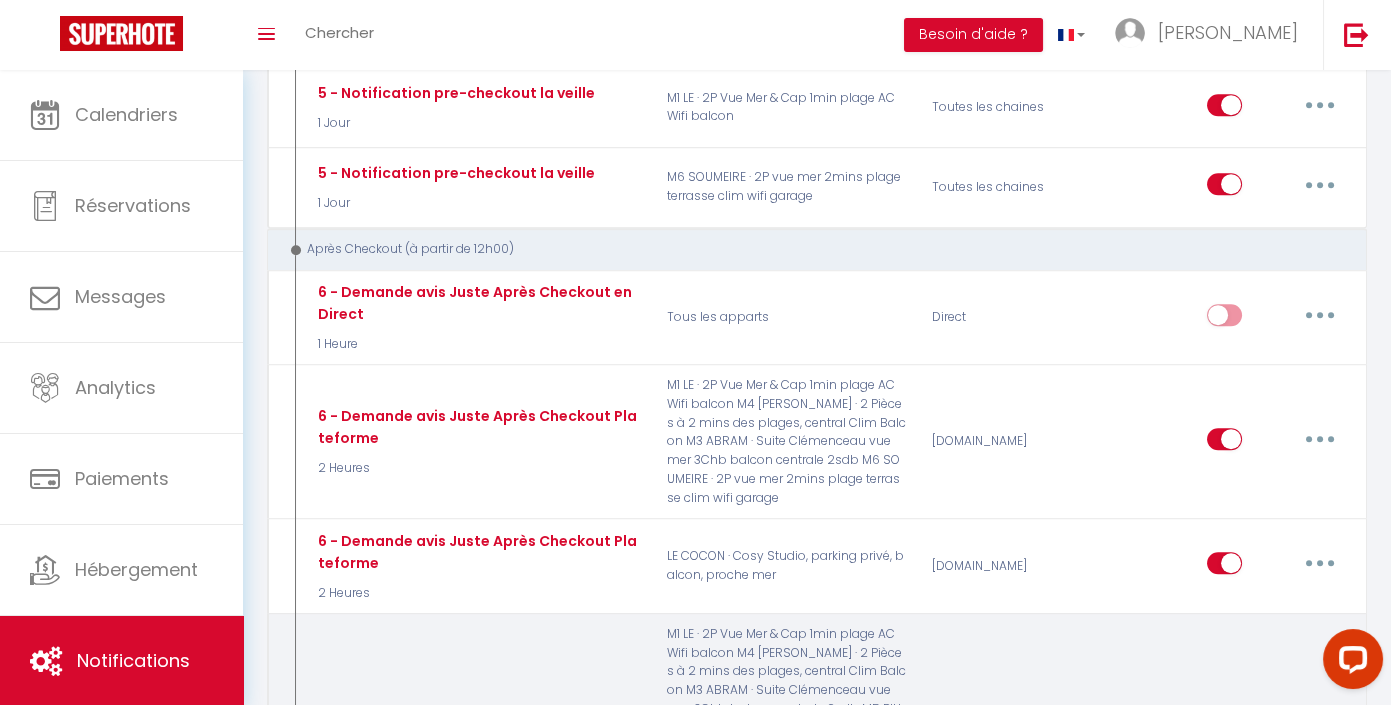 click at bounding box center [1320, 744] 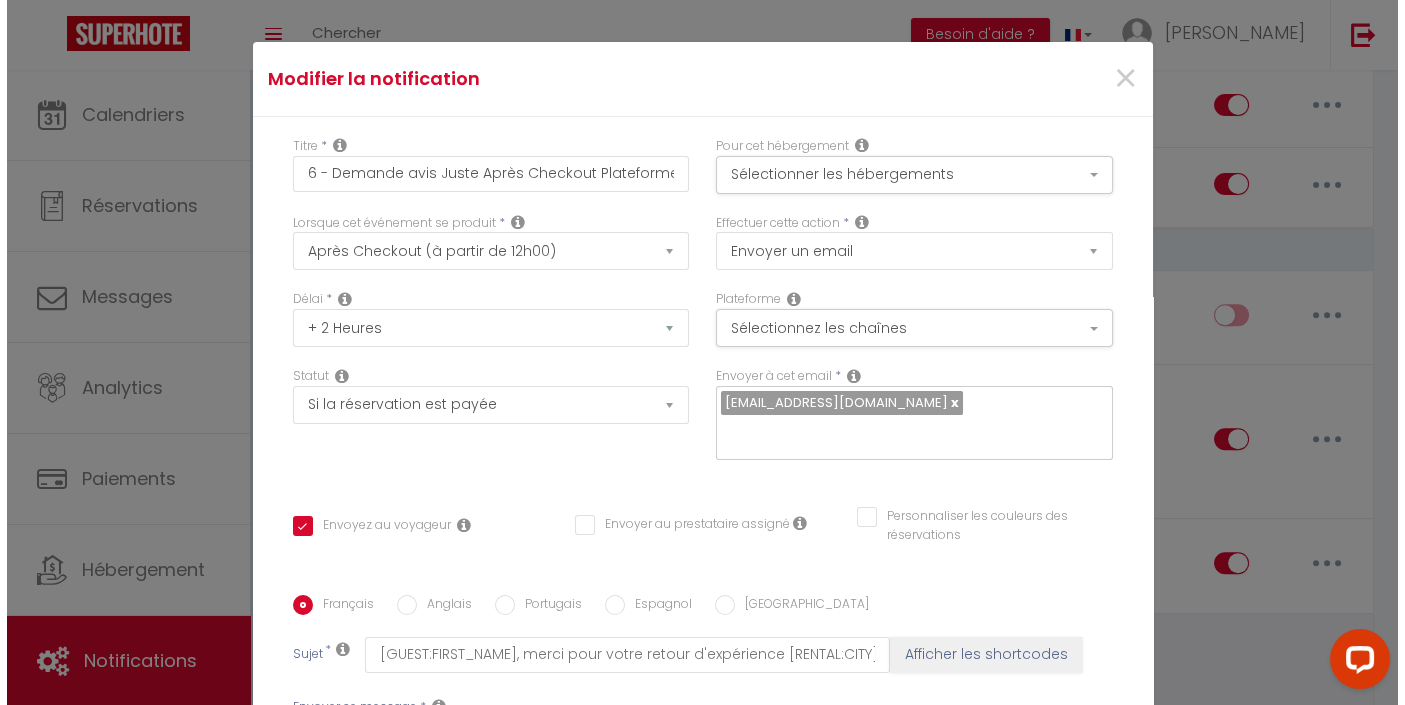 scroll, scrollTop: 2526, scrollLeft: 0, axis: vertical 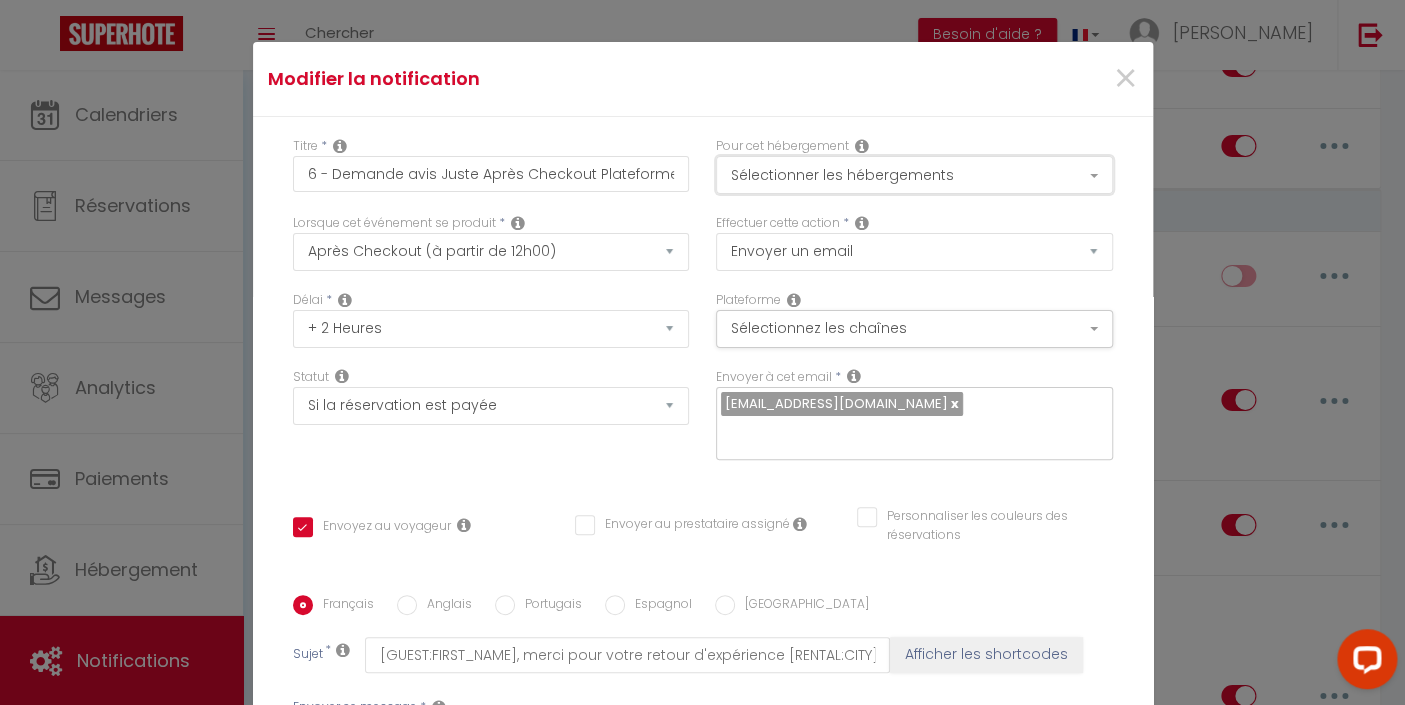 click on "Sélectionner les hébergements" at bounding box center (914, 175) 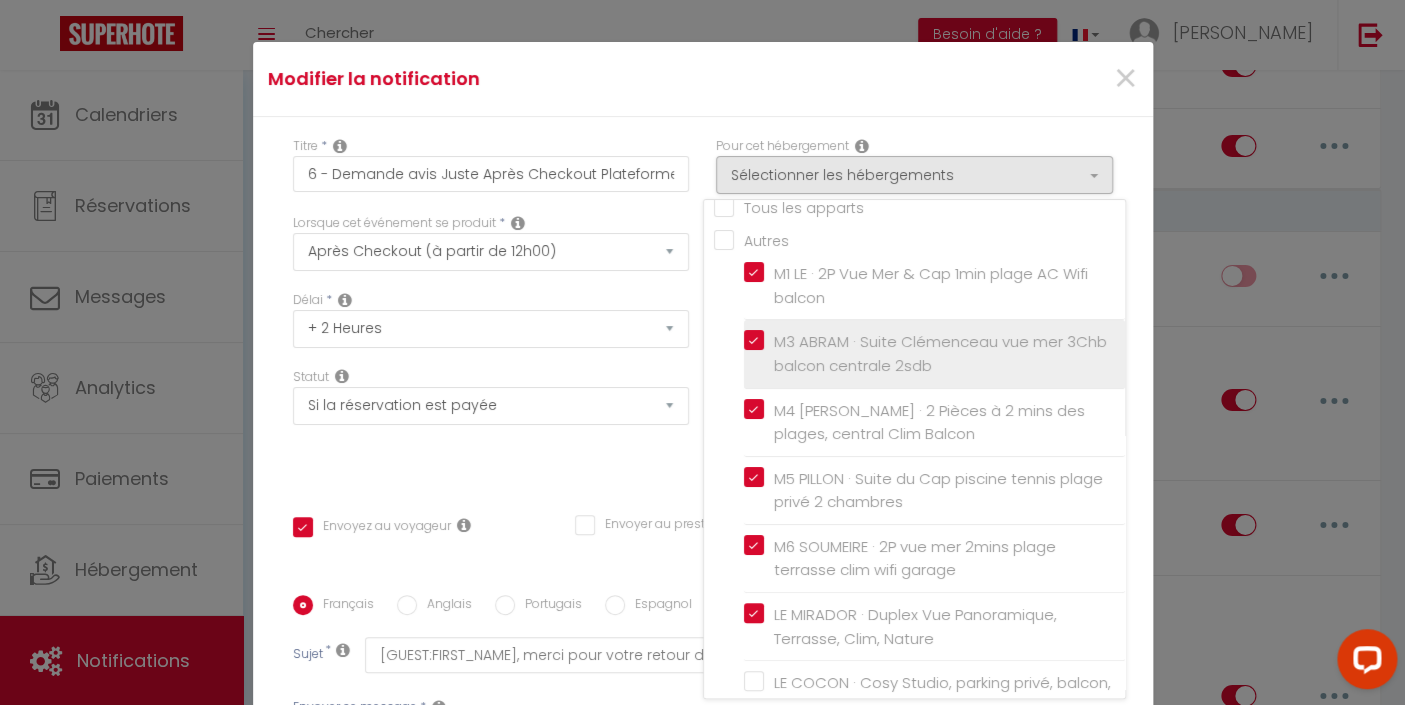 click on "M3 ABRAM · Suite Clémenceau vue mer 3Chb balcon centrale 2sdb" at bounding box center [938, 353] 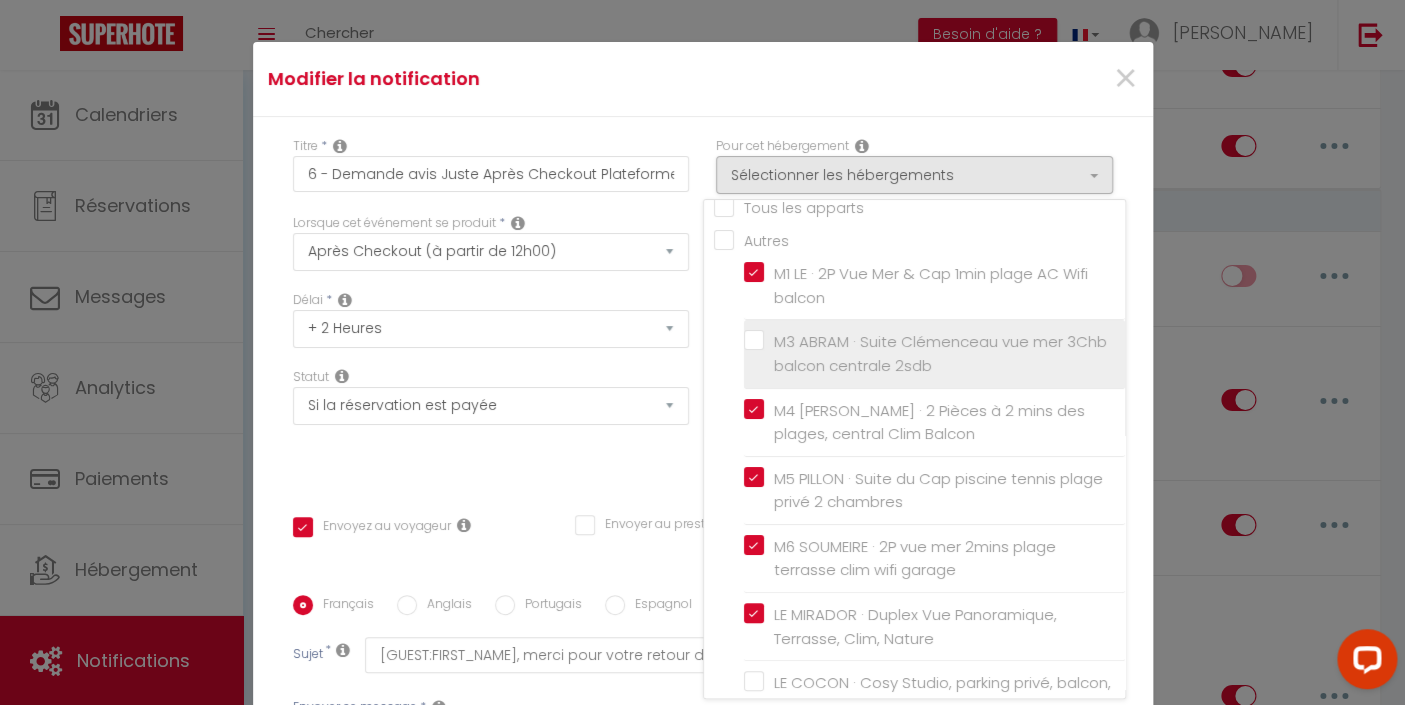 checkbox on "true" 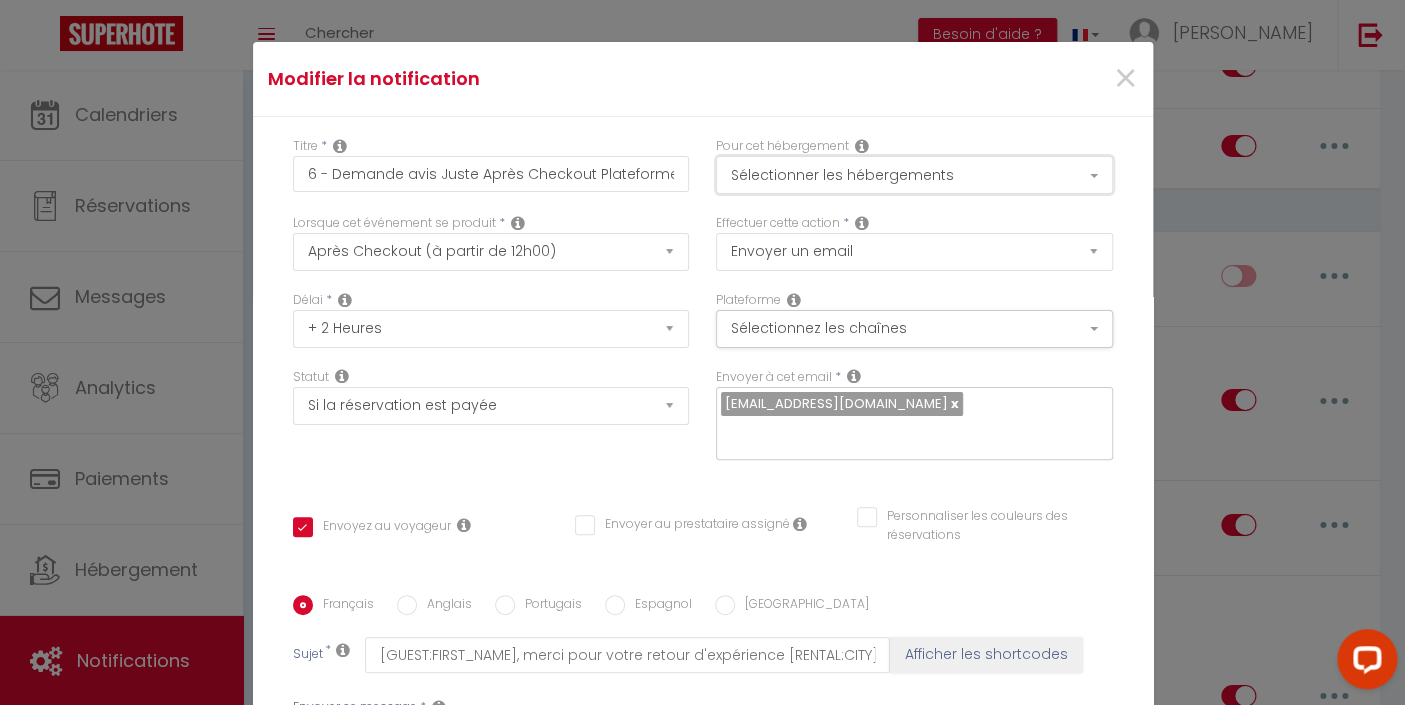 click on "Sélectionner les hébergements" at bounding box center [914, 175] 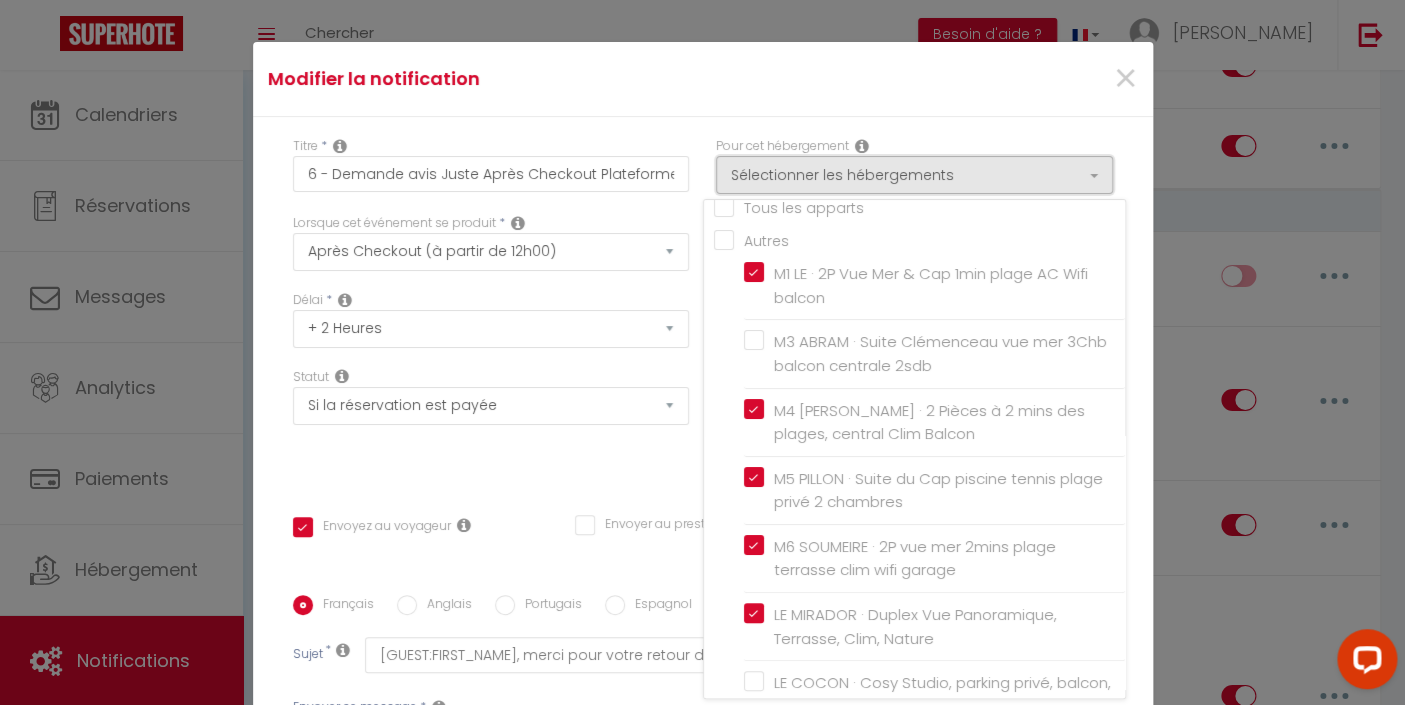 scroll, scrollTop: 131, scrollLeft: 0, axis: vertical 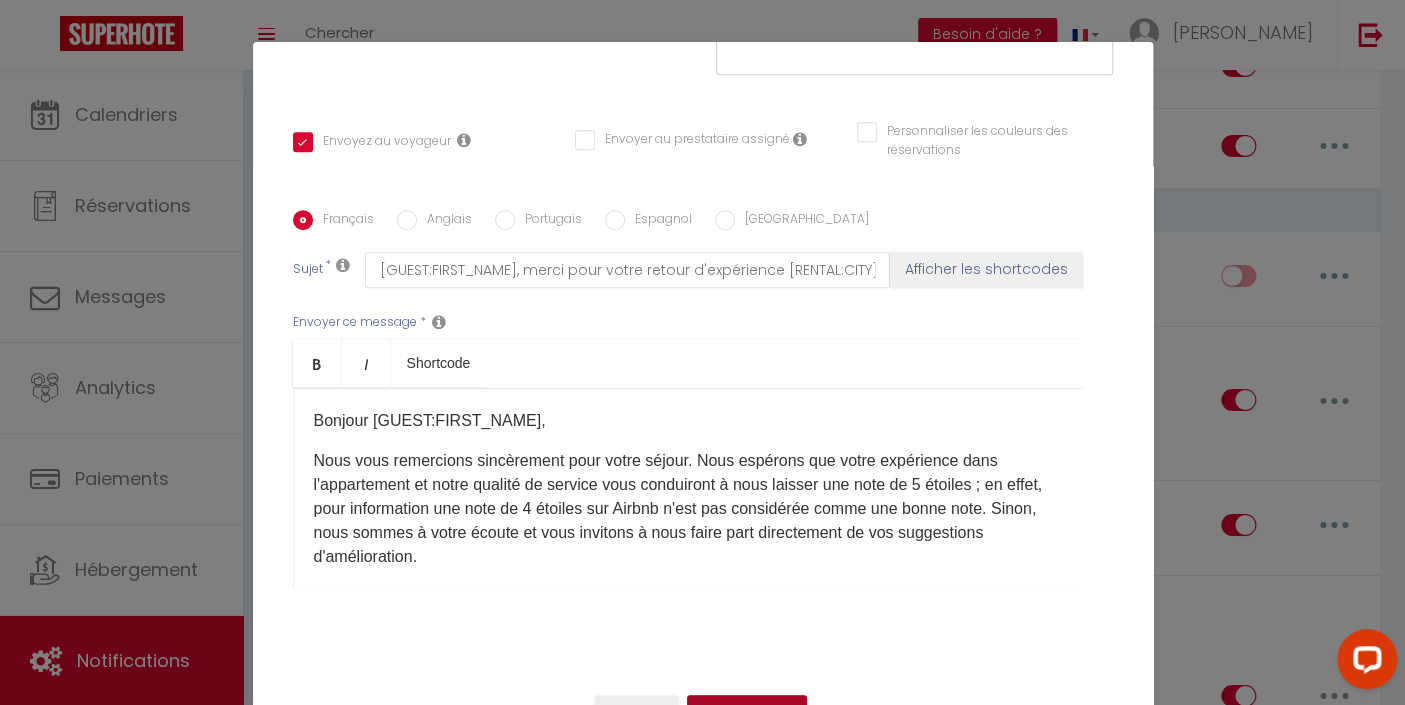 click on "Mettre à jour" at bounding box center [747, 712] 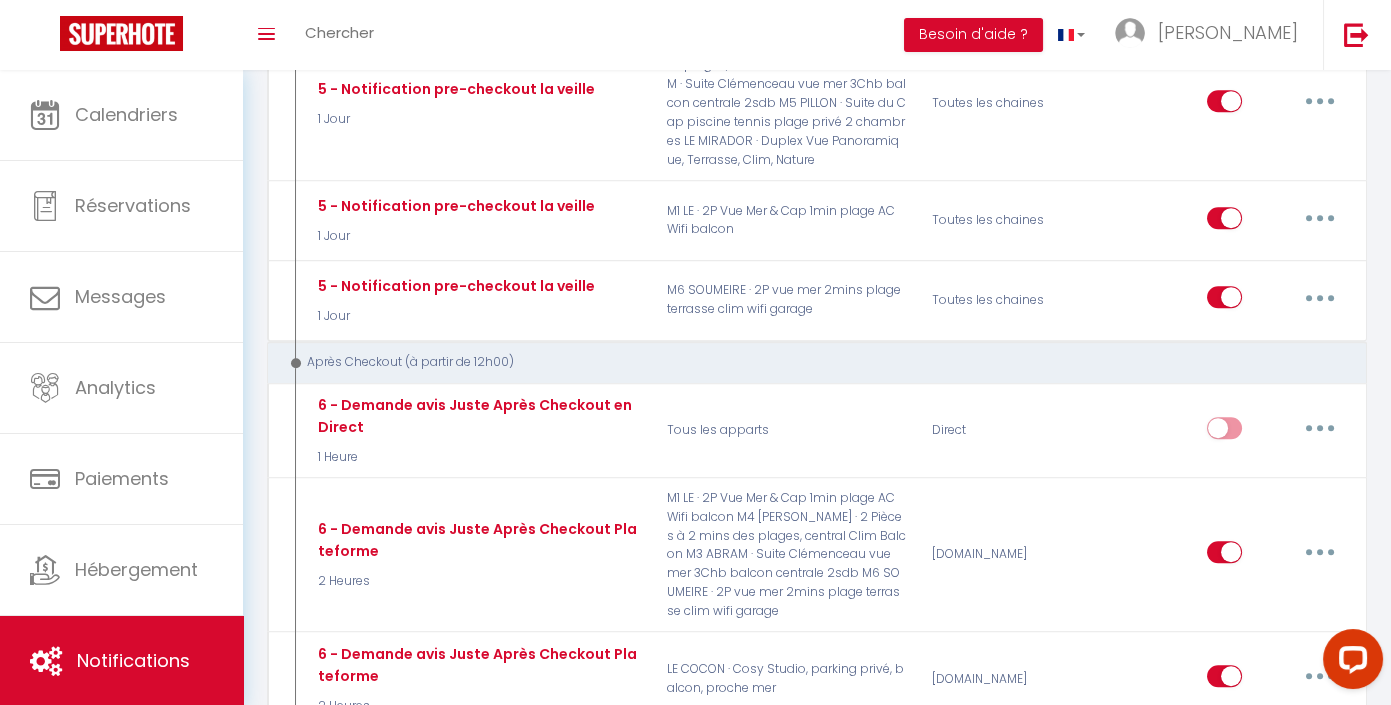scroll, scrollTop: 2423, scrollLeft: 0, axis: vertical 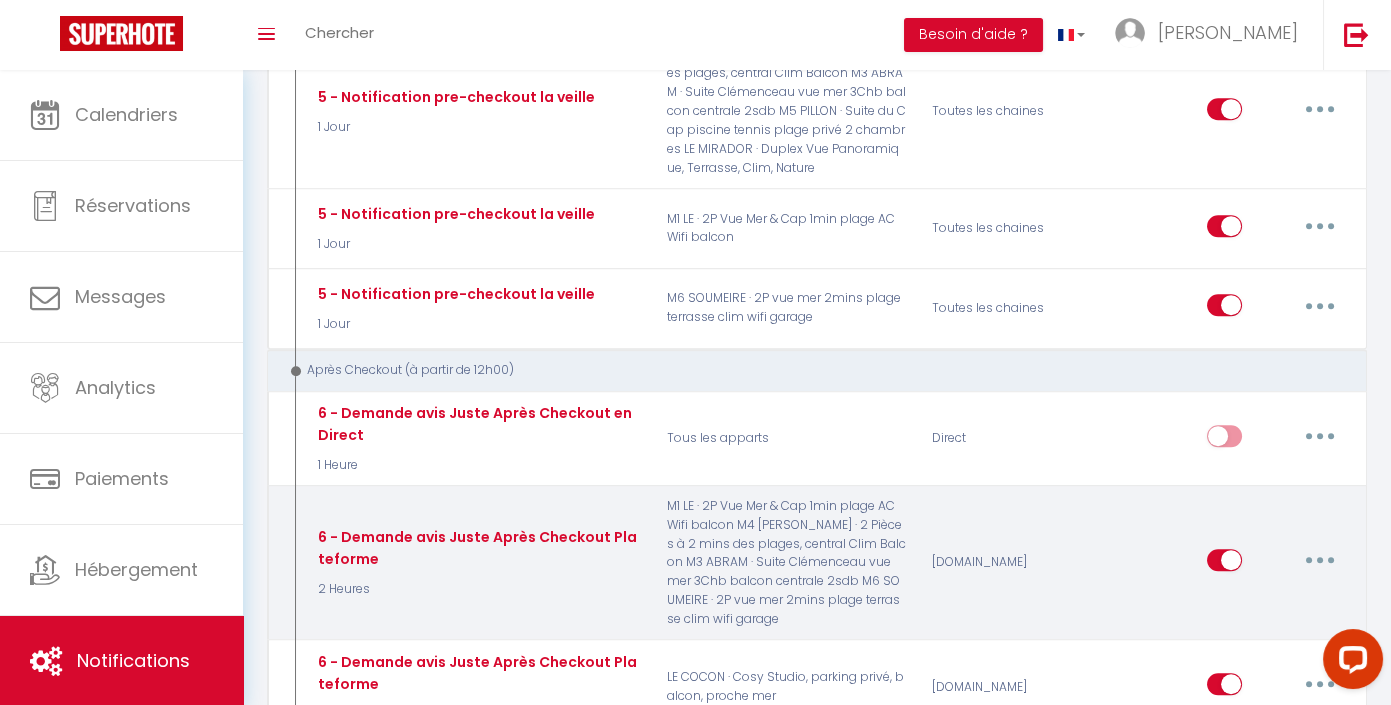 click at bounding box center [1320, 560] 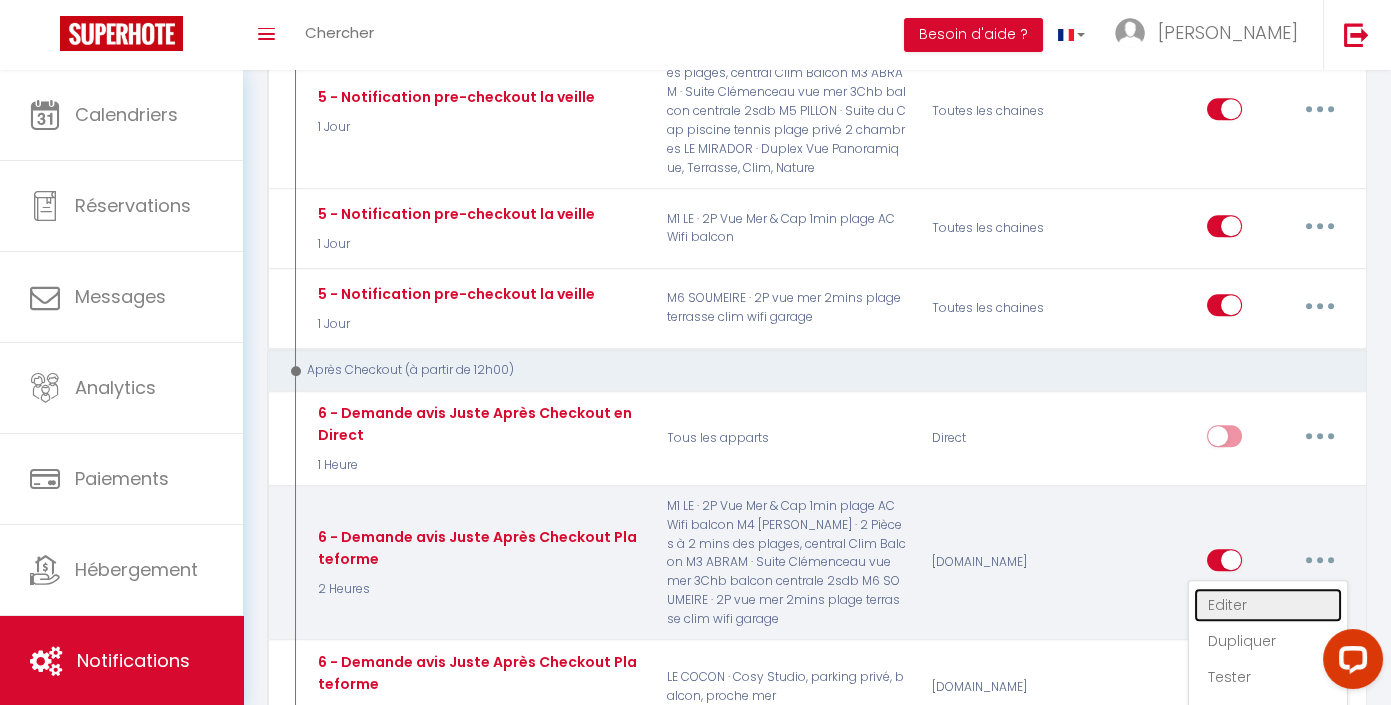click on "Editer" at bounding box center (1268, 605) 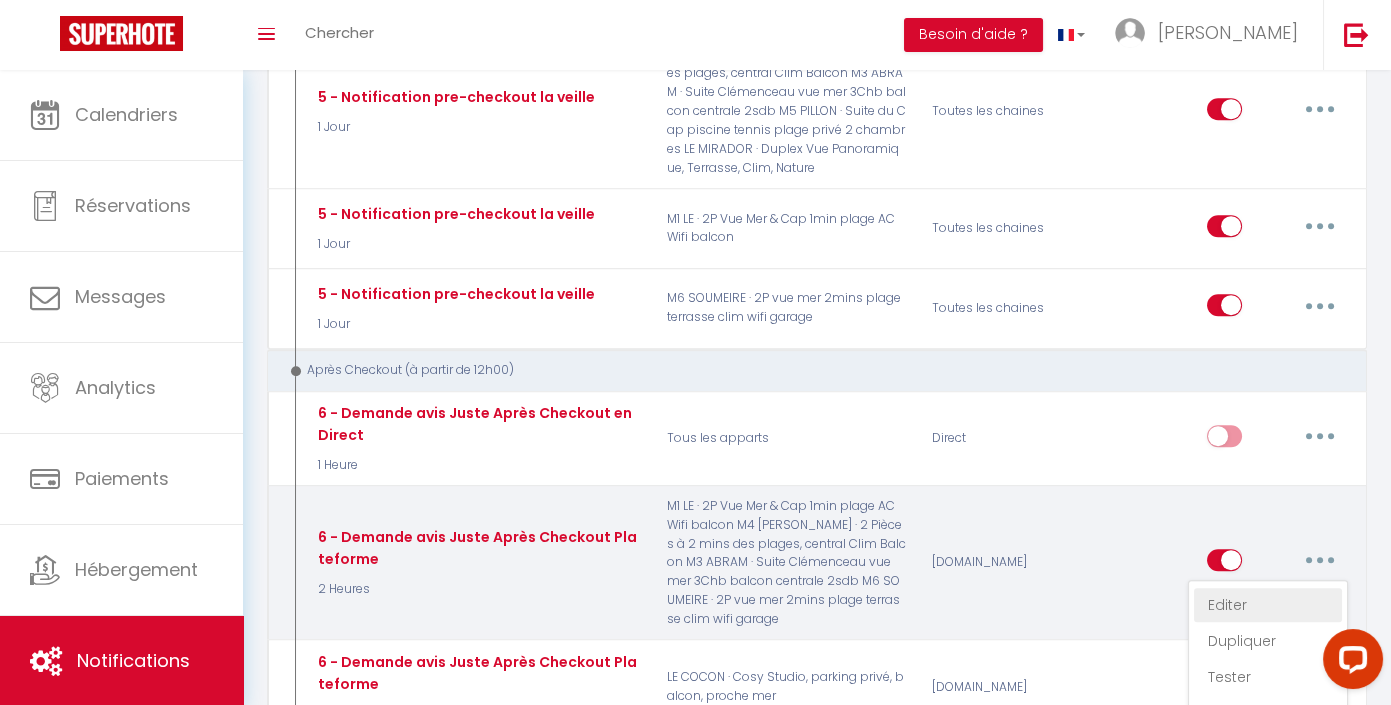 type on "6 - Demande avis Juste Après Checkout Plateforme" 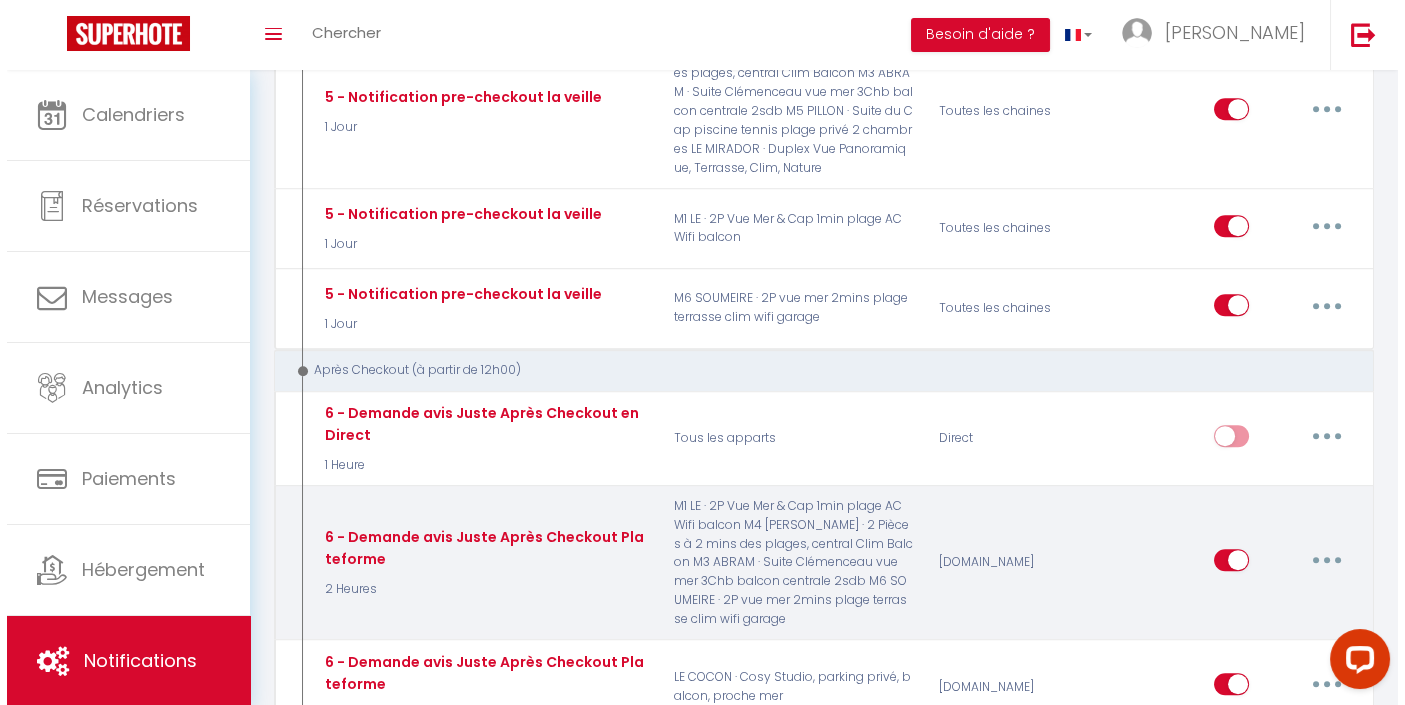 scroll, scrollTop: 2404, scrollLeft: 0, axis: vertical 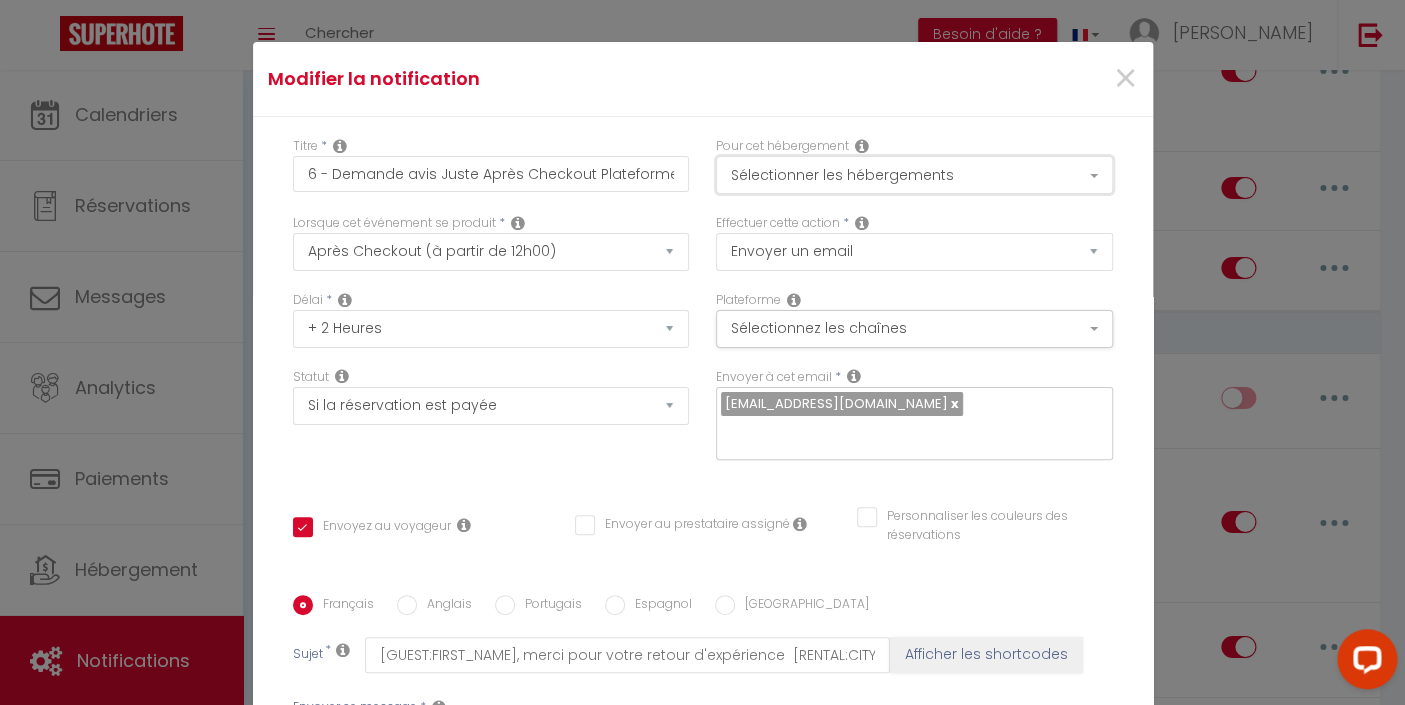 click on "Sélectionner les hébergements" at bounding box center (914, 175) 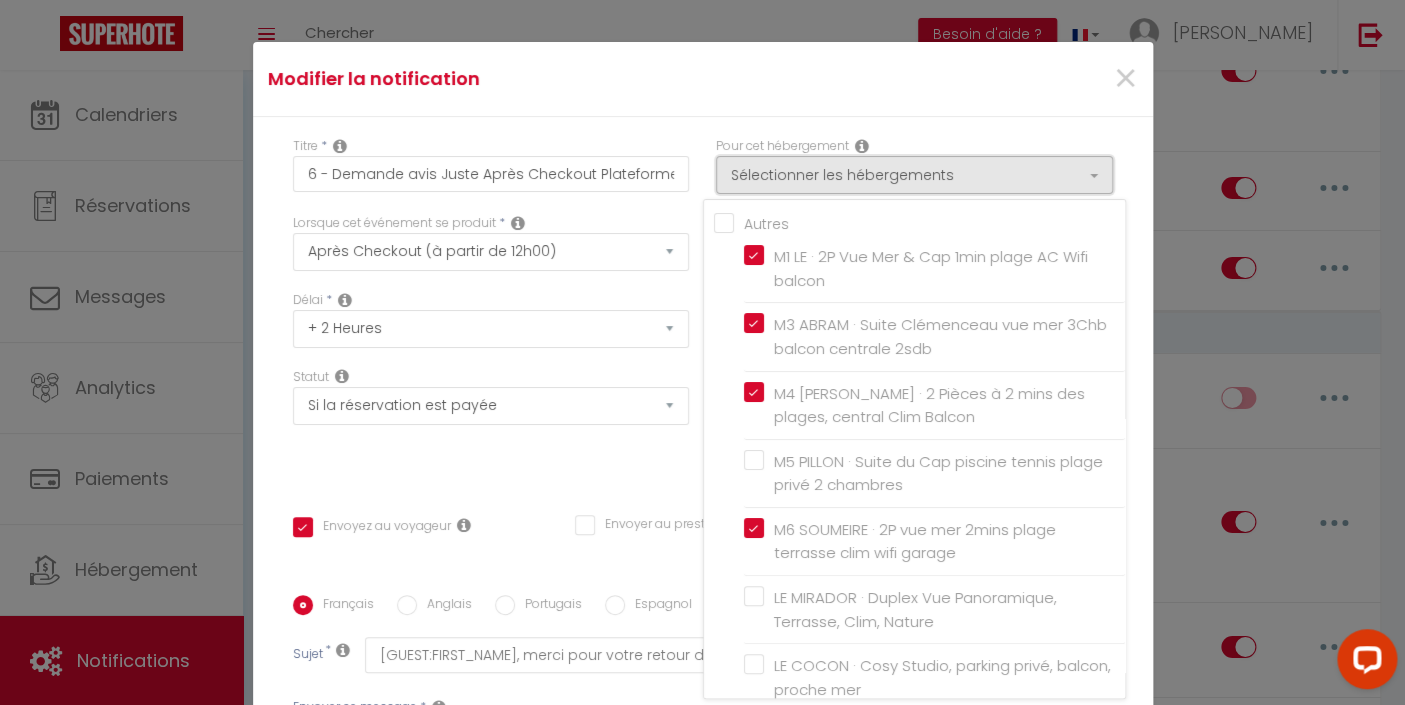 scroll, scrollTop: 0, scrollLeft: 0, axis: both 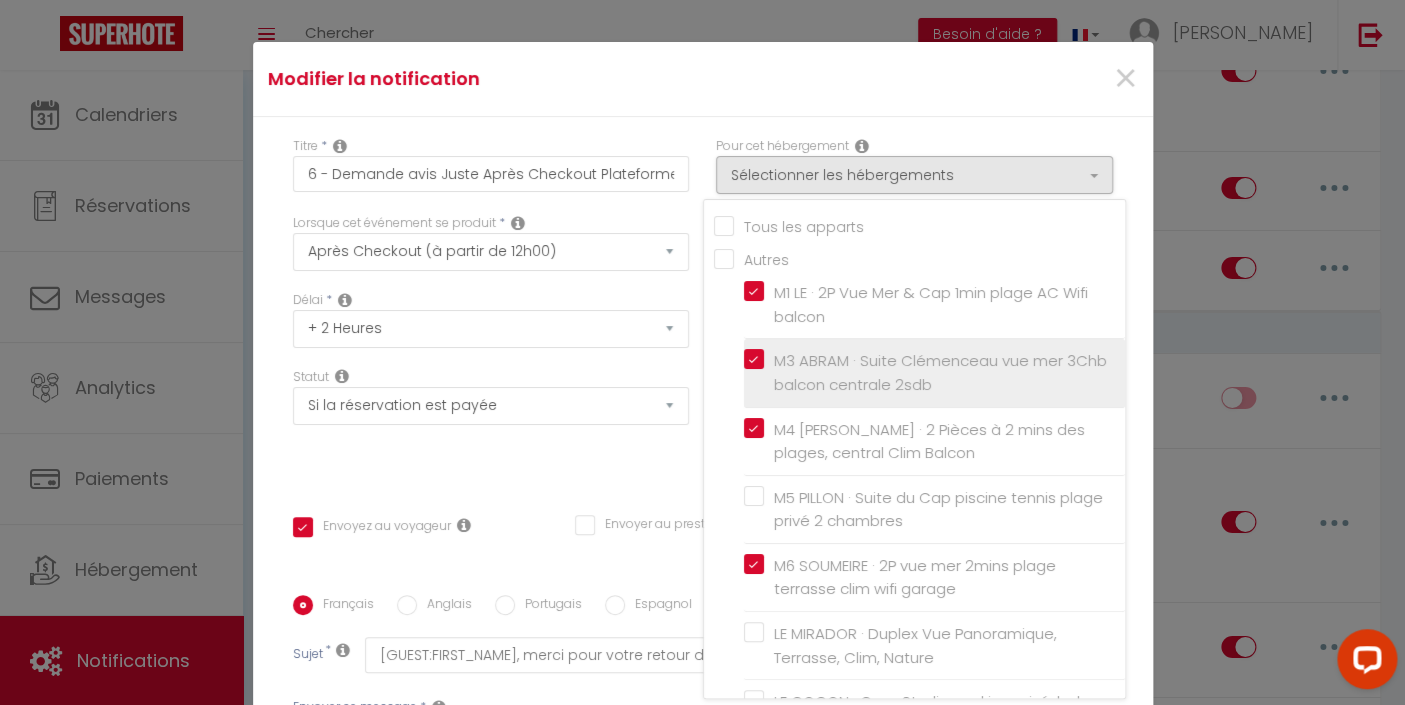 click on "M3 ABRAM · Suite Clémenceau vue mer 3Chb balcon centrale 2sdb" at bounding box center [934, 373] 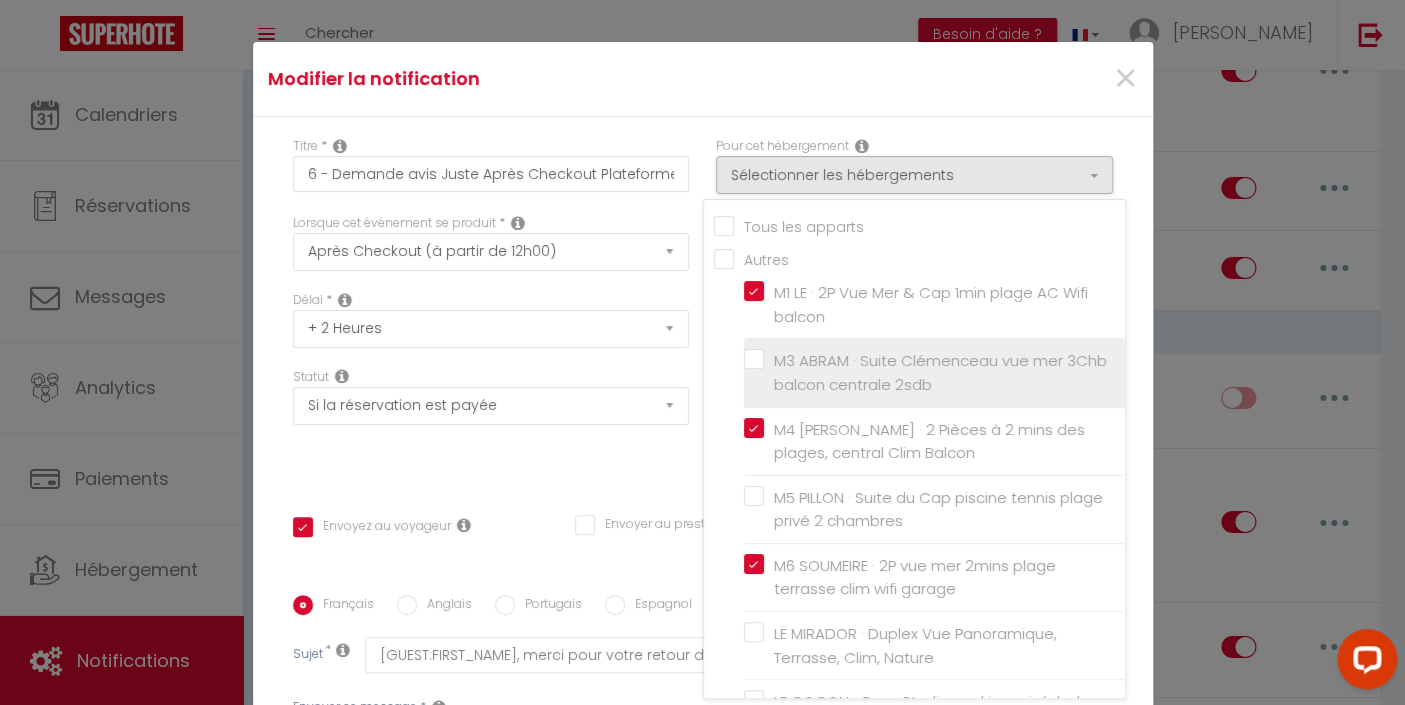 checkbox on "true" 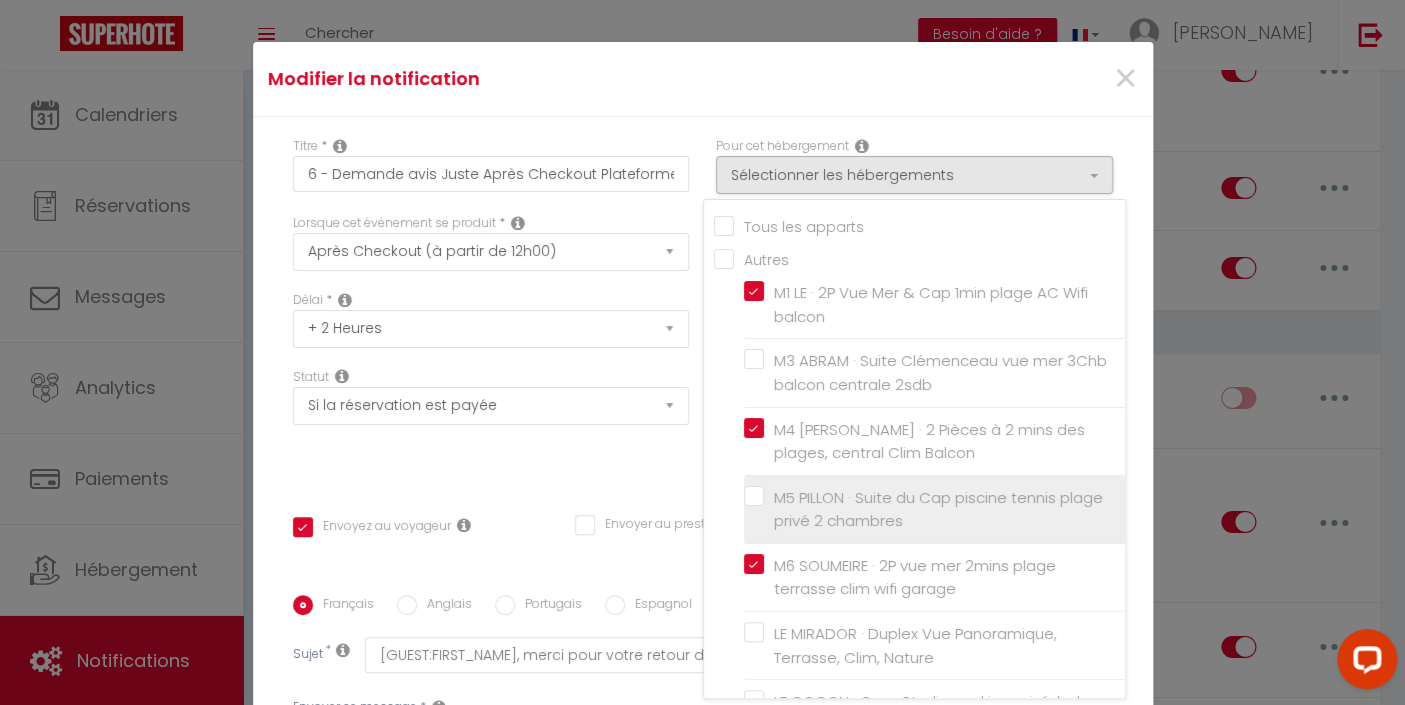 click on "M5 PILLON · Suite du Cap piscine tennis plage privé 2 chambres" at bounding box center [934, 509] 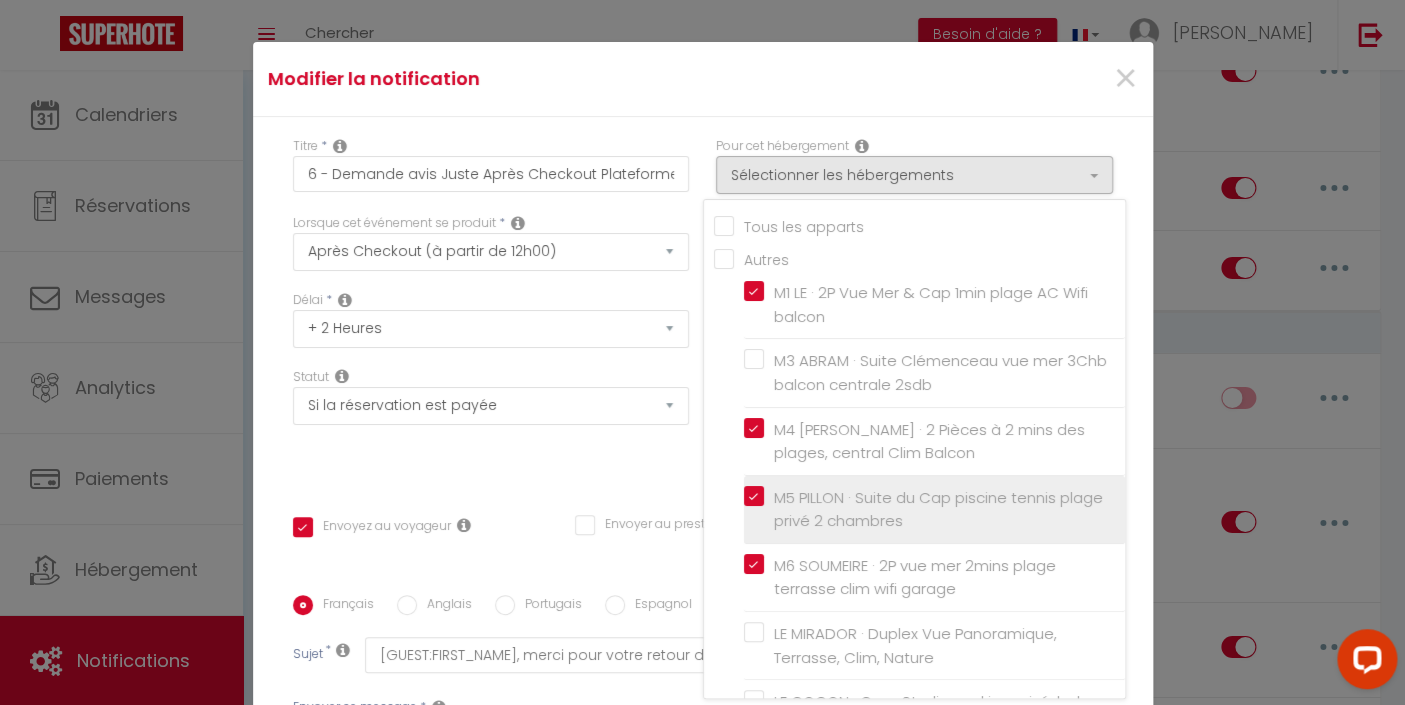 checkbox on "true" 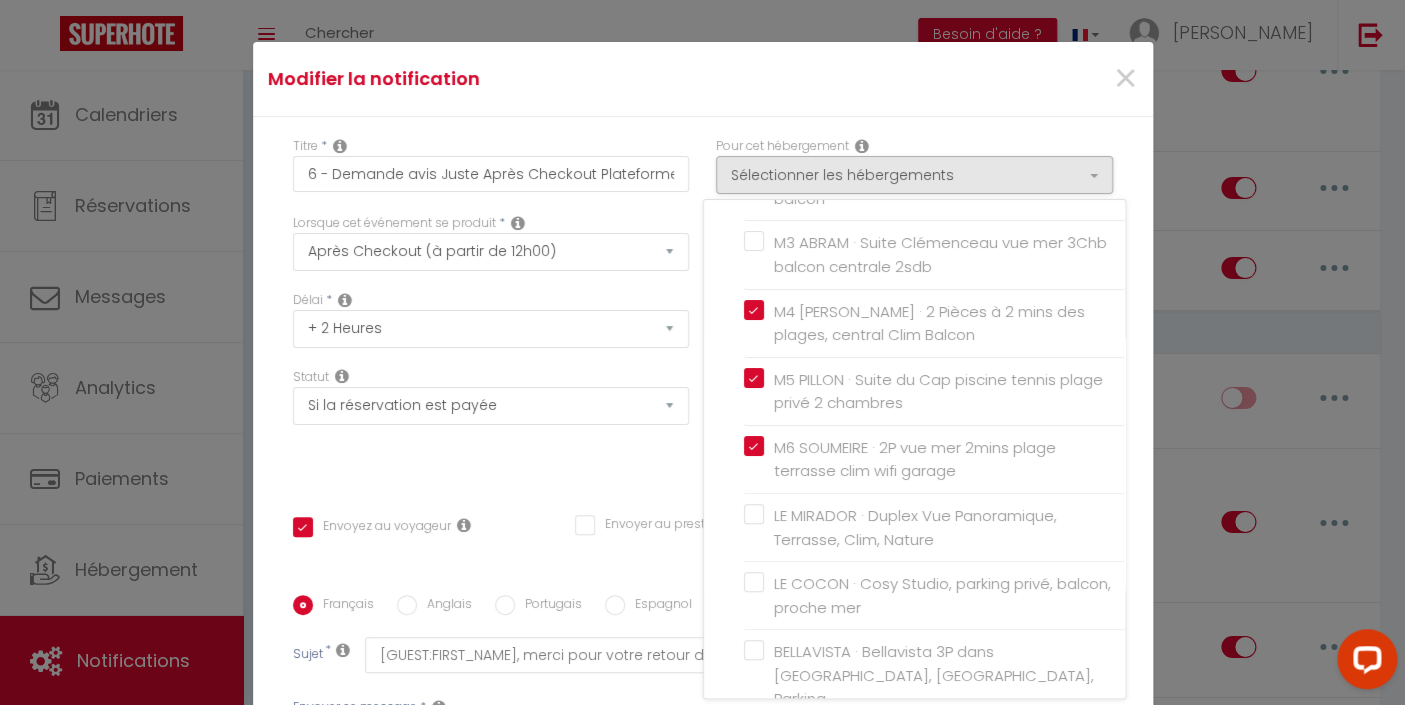 scroll, scrollTop: 131, scrollLeft: 0, axis: vertical 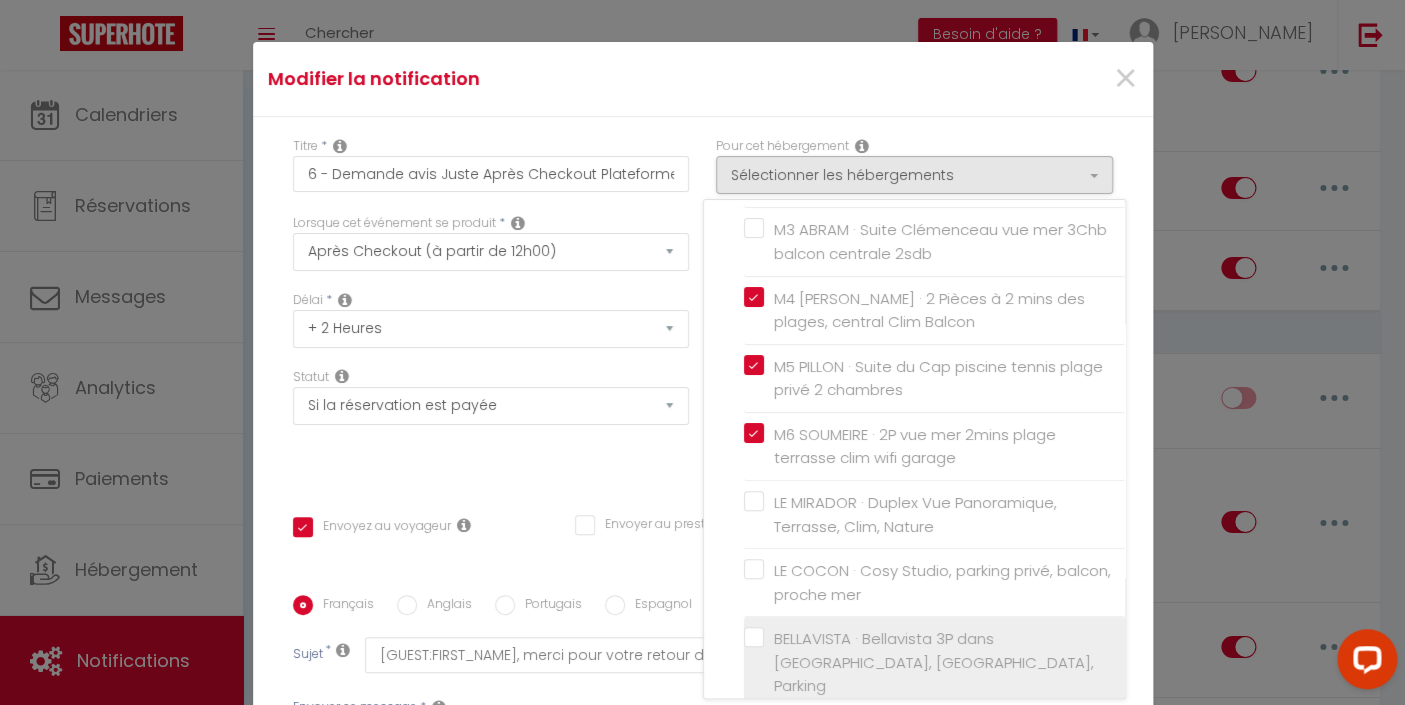 click on "BELLAVISTA · Bellavista 3P dans [GEOGRAPHIC_DATA], [GEOGRAPHIC_DATA], Parking" at bounding box center [934, 663] 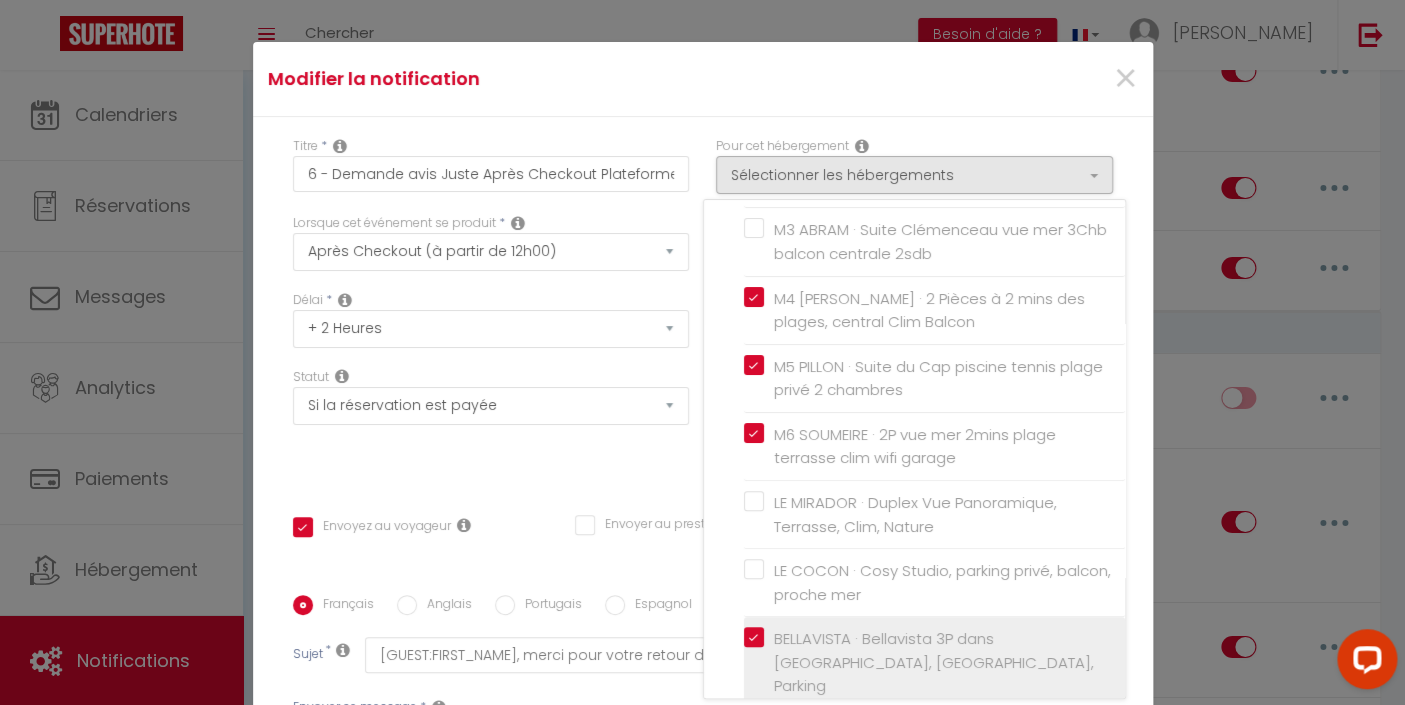 checkbox on "true" 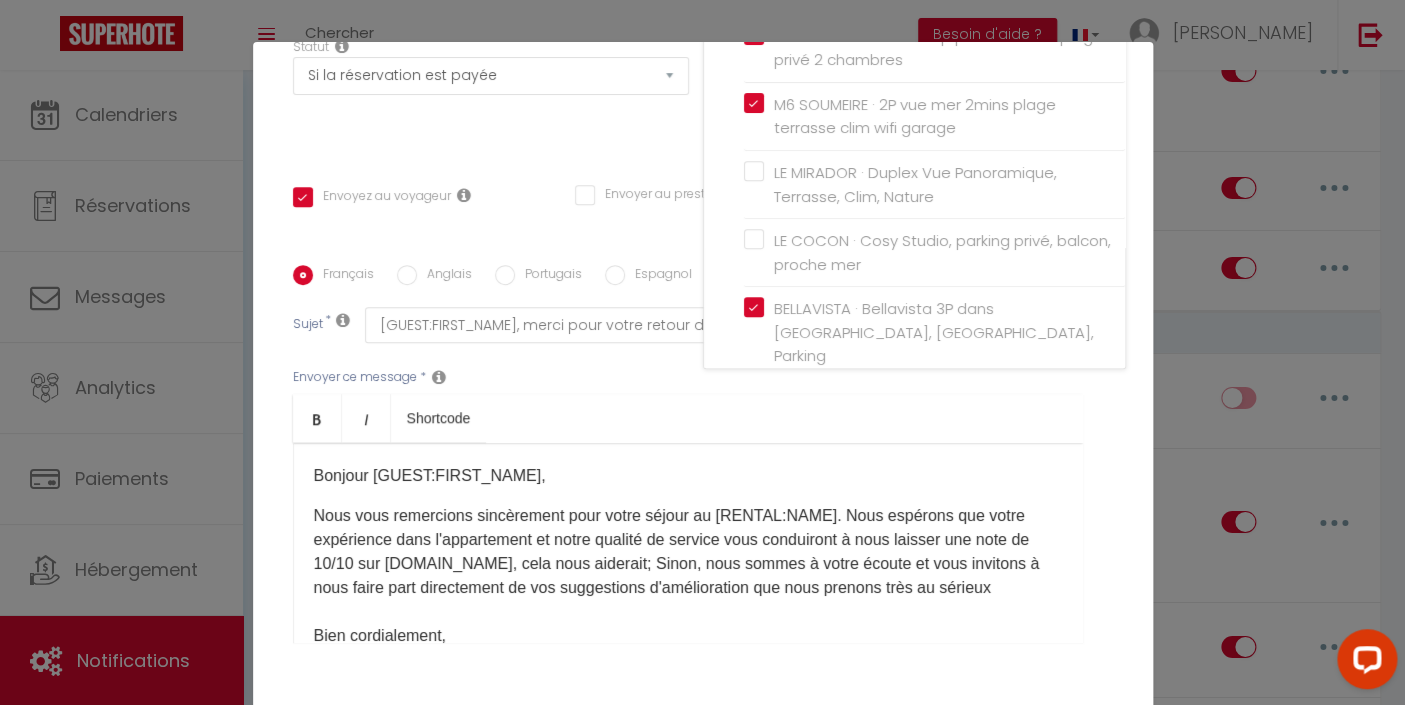 scroll, scrollTop: 385, scrollLeft: 0, axis: vertical 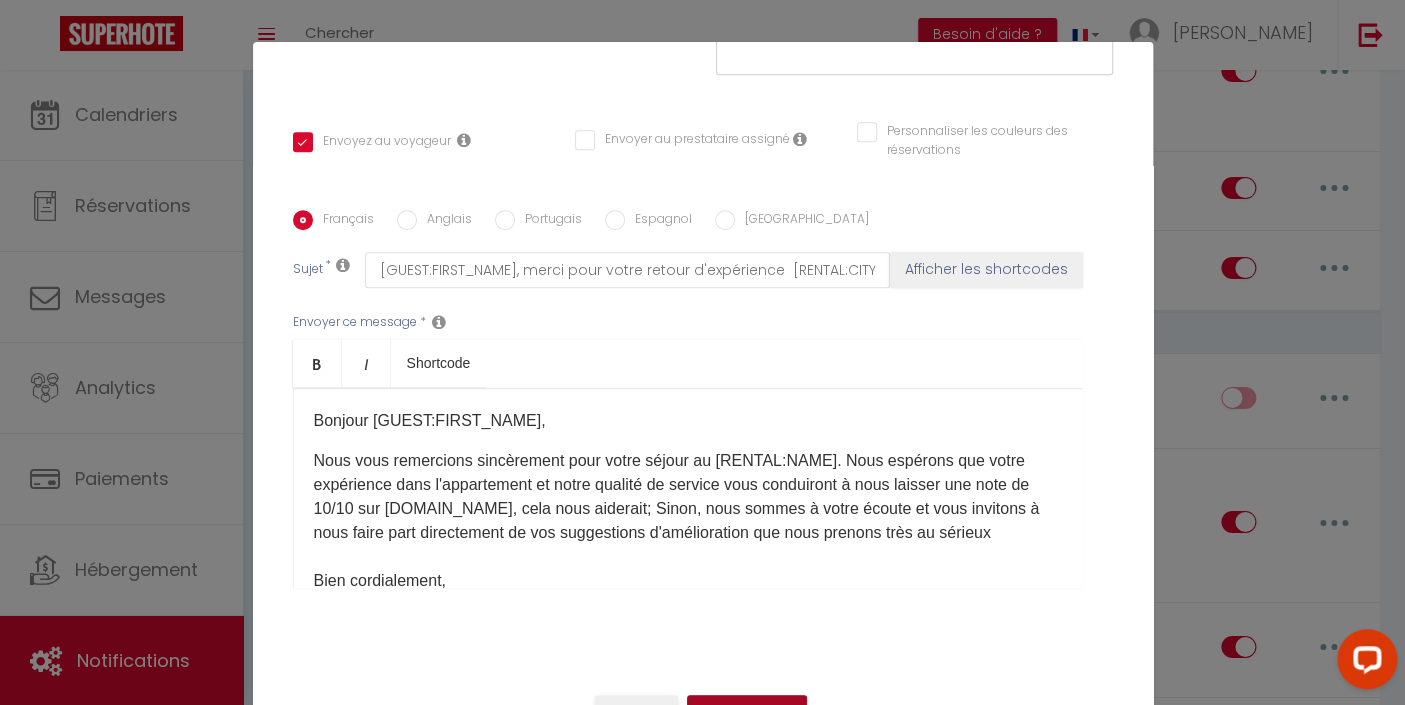 click on "Mettre à jour" at bounding box center [747, 712] 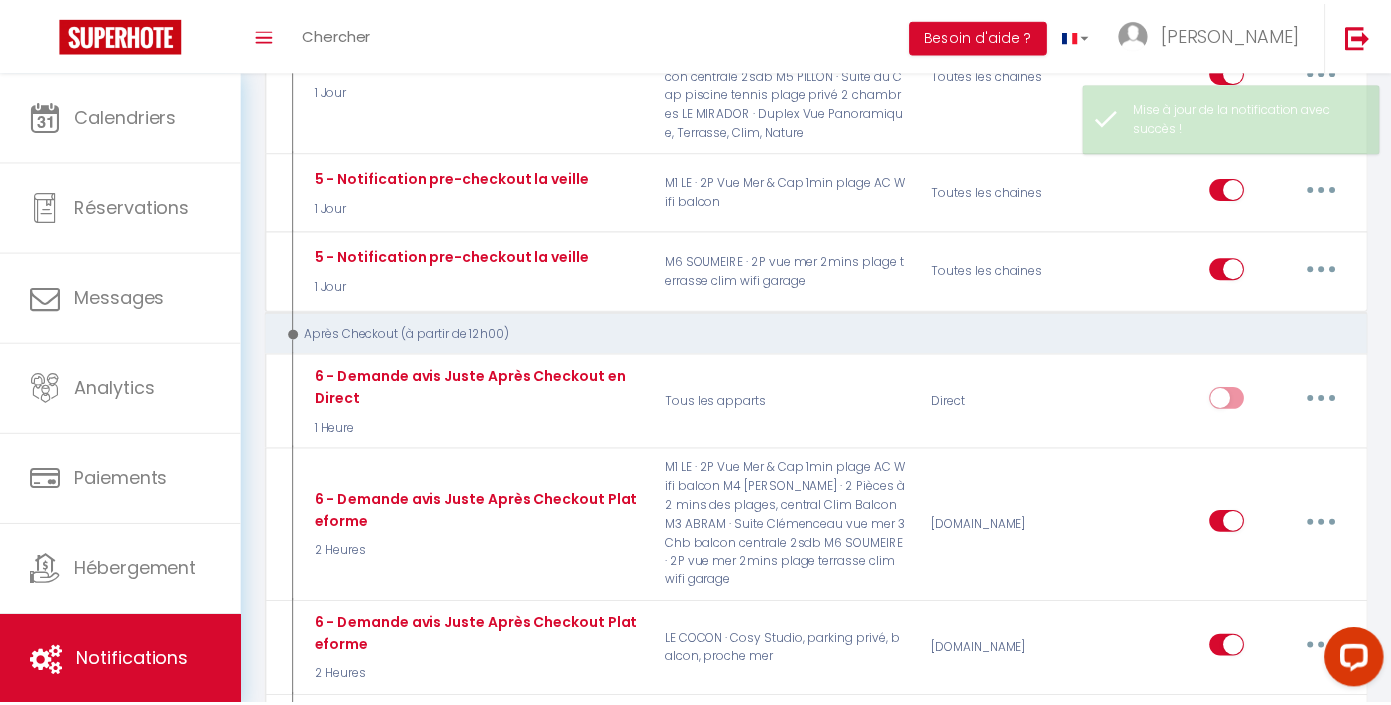 scroll, scrollTop: 2423, scrollLeft: 0, axis: vertical 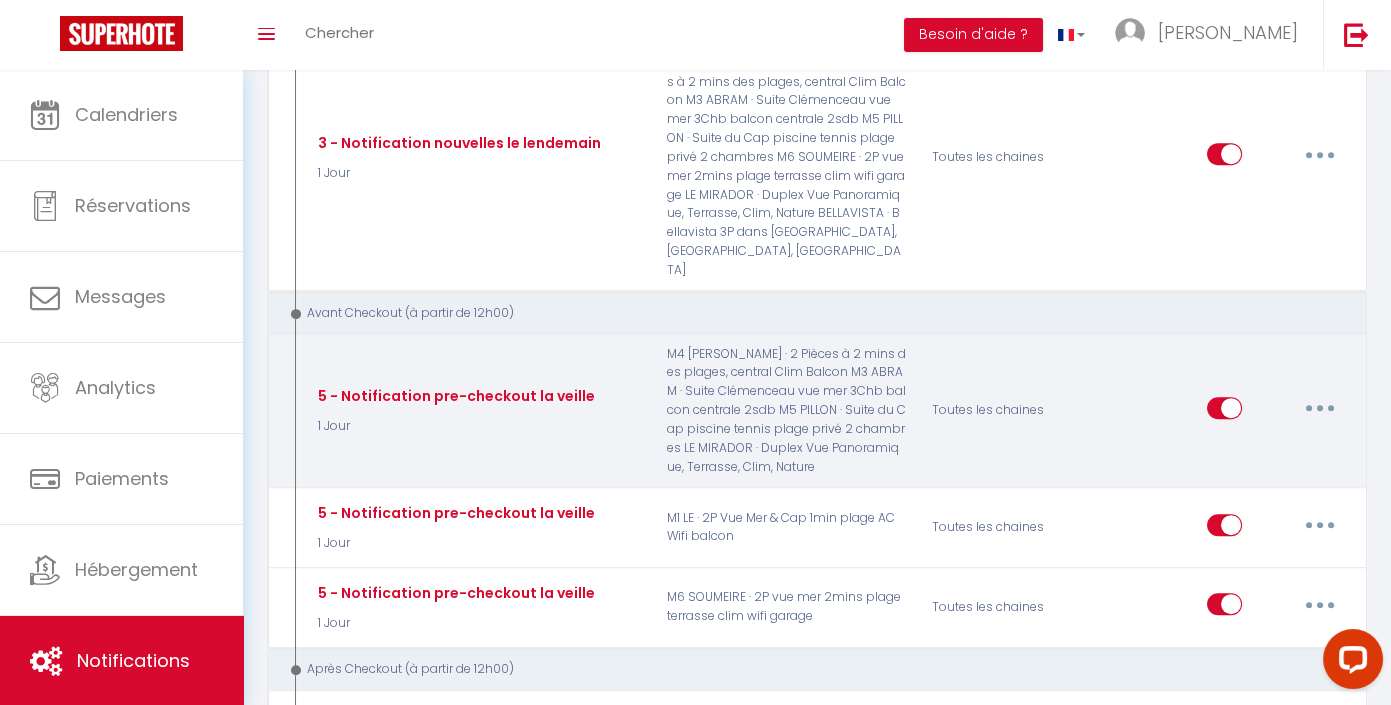 click at bounding box center [1320, 408] 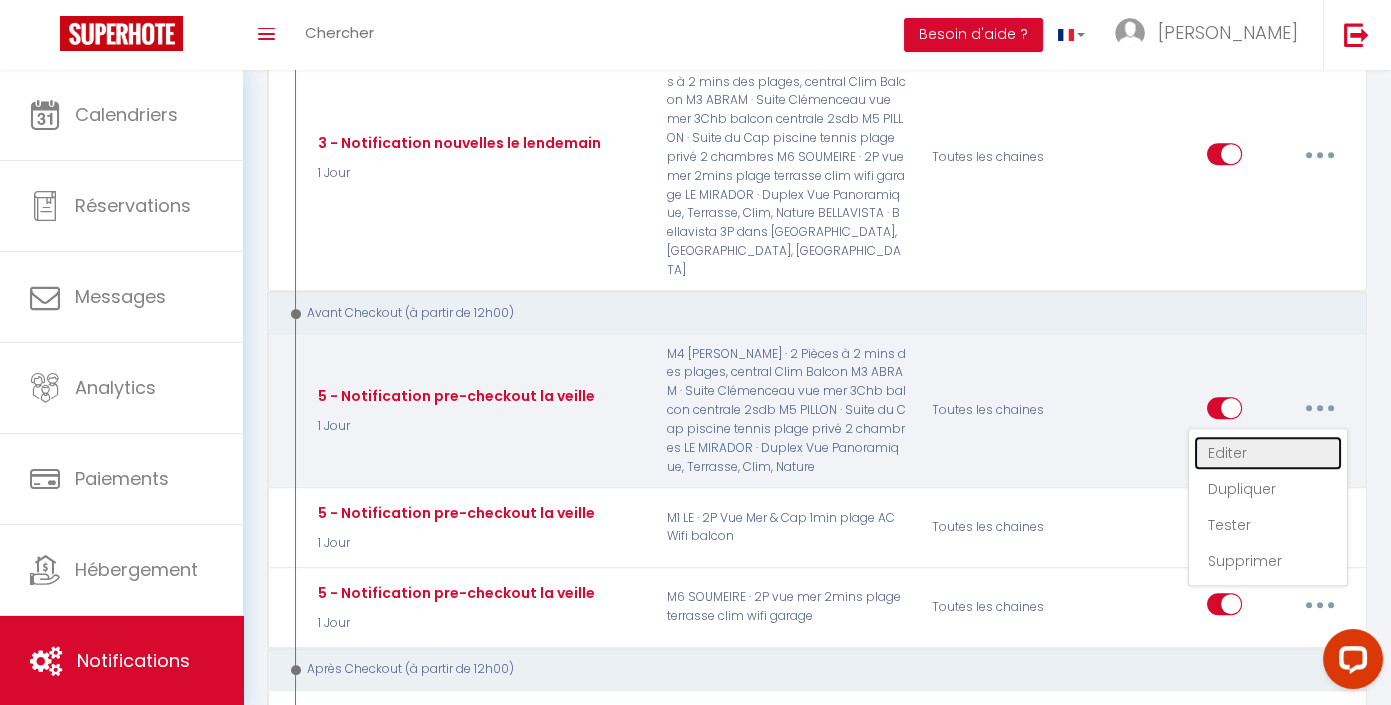click on "Editer" at bounding box center [1268, 453] 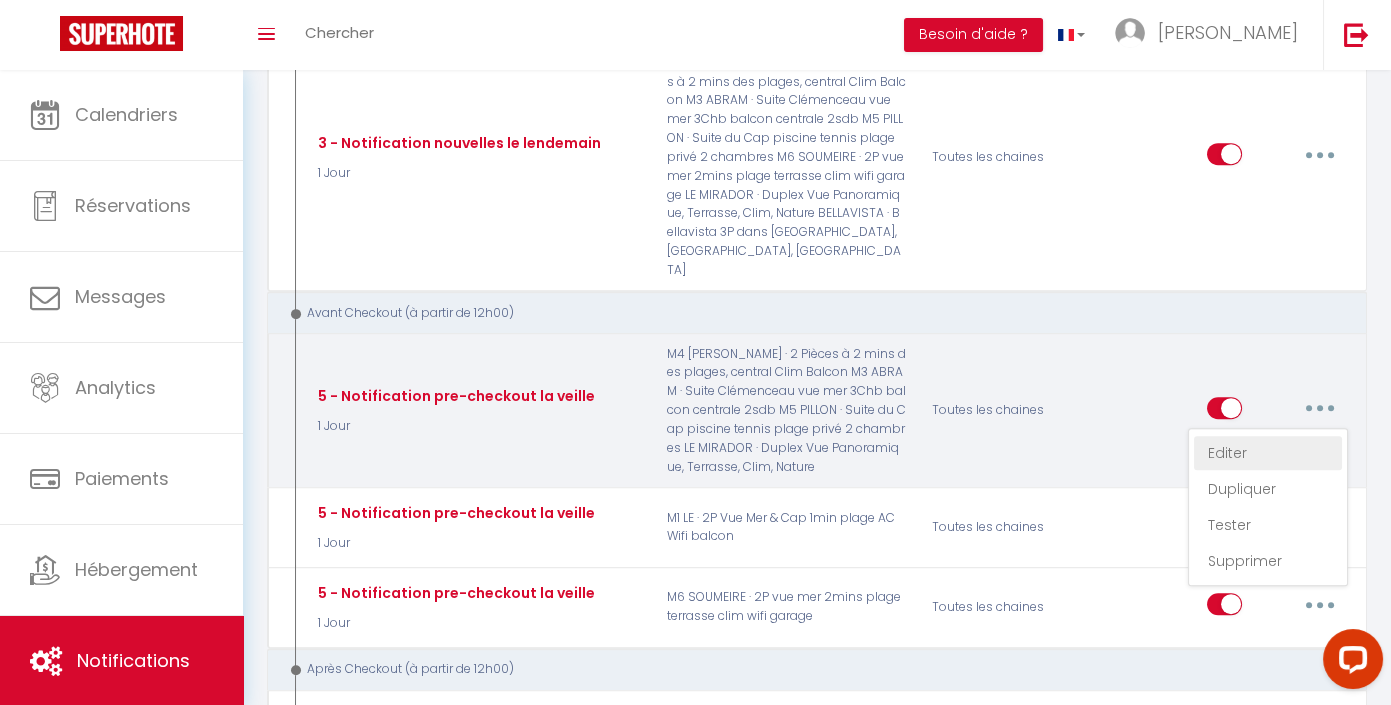 type on "5 - Notification pre-checkout la veille" 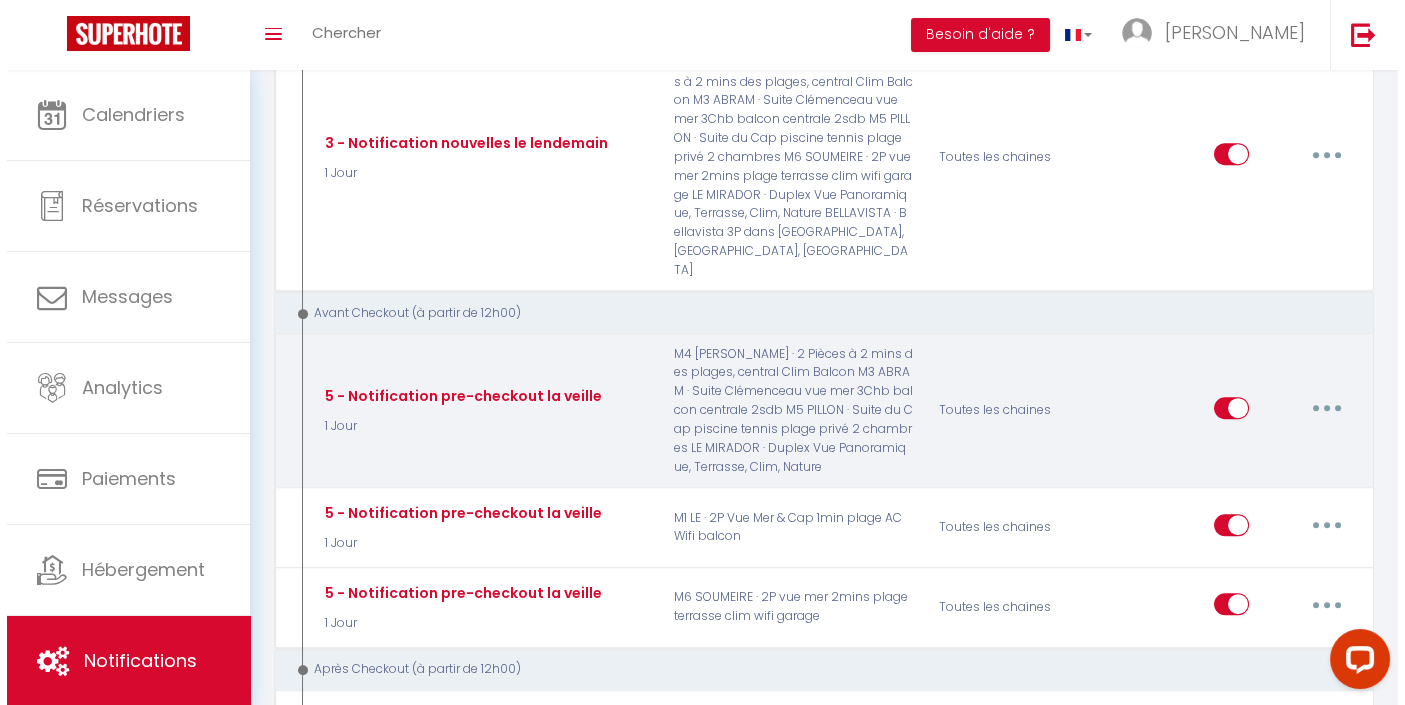 scroll, scrollTop: 2105, scrollLeft: 0, axis: vertical 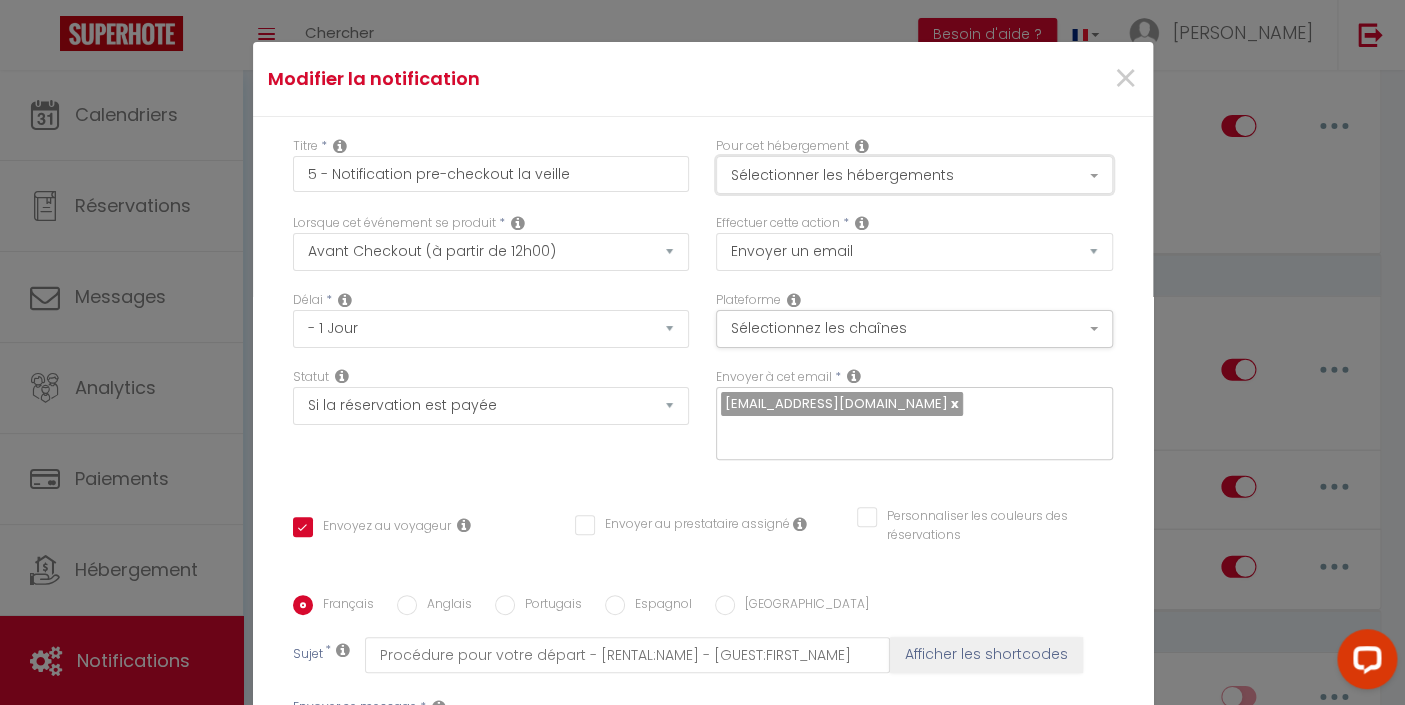 click on "Sélectionner les hébergements" at bounding box center [914, 175] 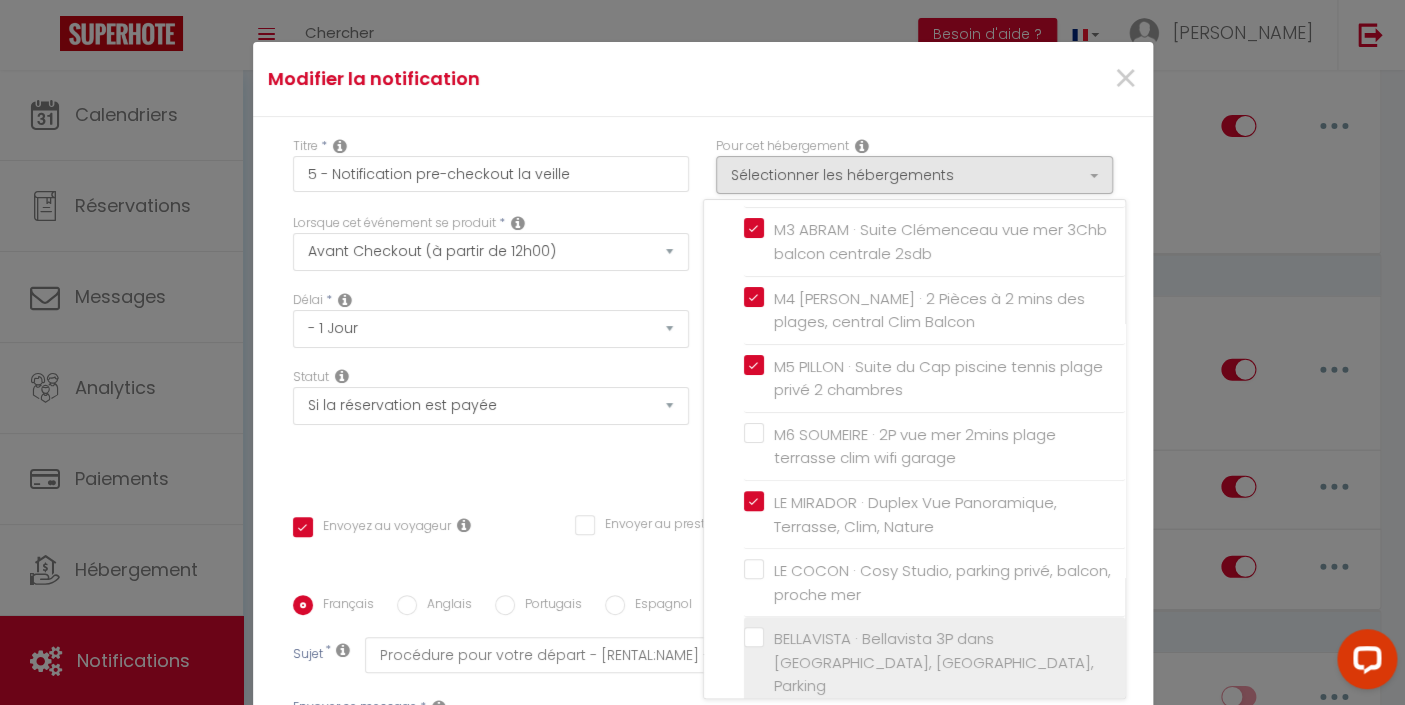 click on "BELLAVISTA · Bellavista 3P dans [GEOGRAPHIC_DATA], [GEOGRAPHIC_DATA], Parking" at bounding box center [938, 662] 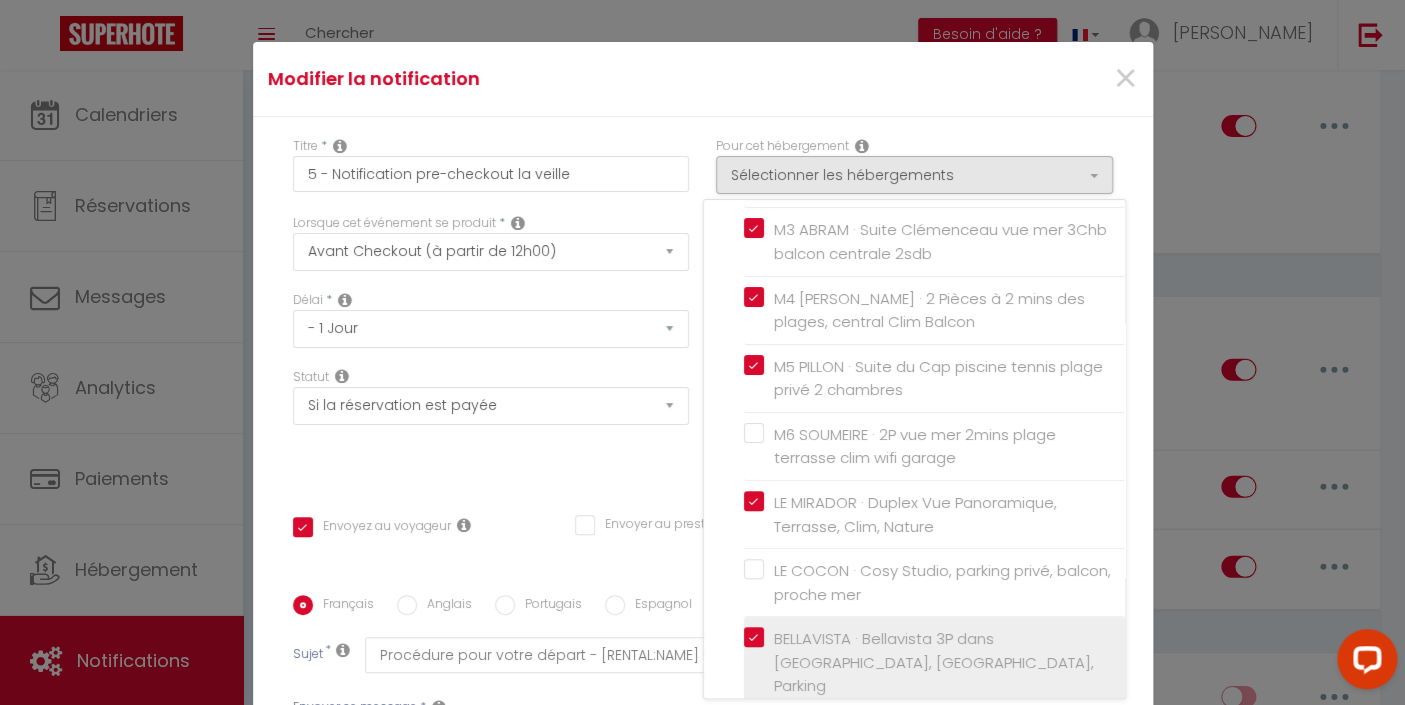 checkbox on "true" 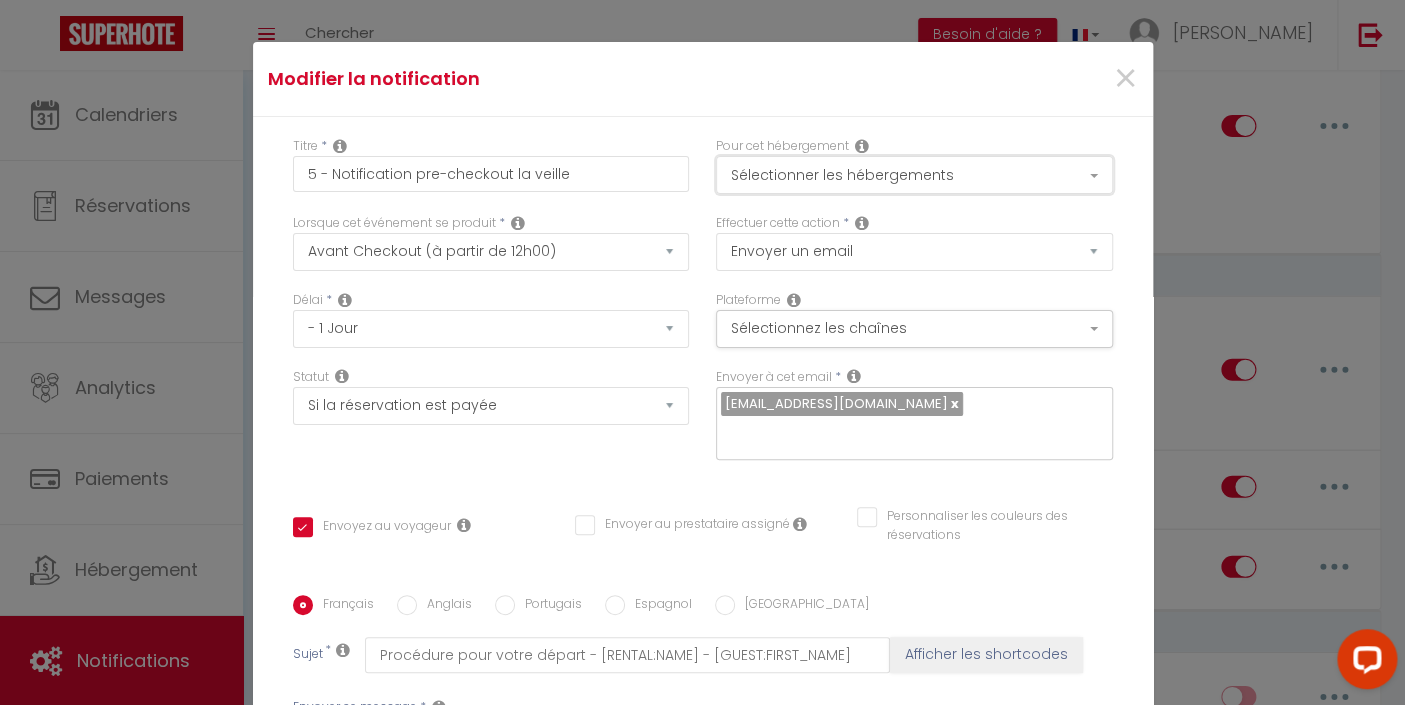 click on "Sélectionner les hébergements" at bounding box center (914, 175) 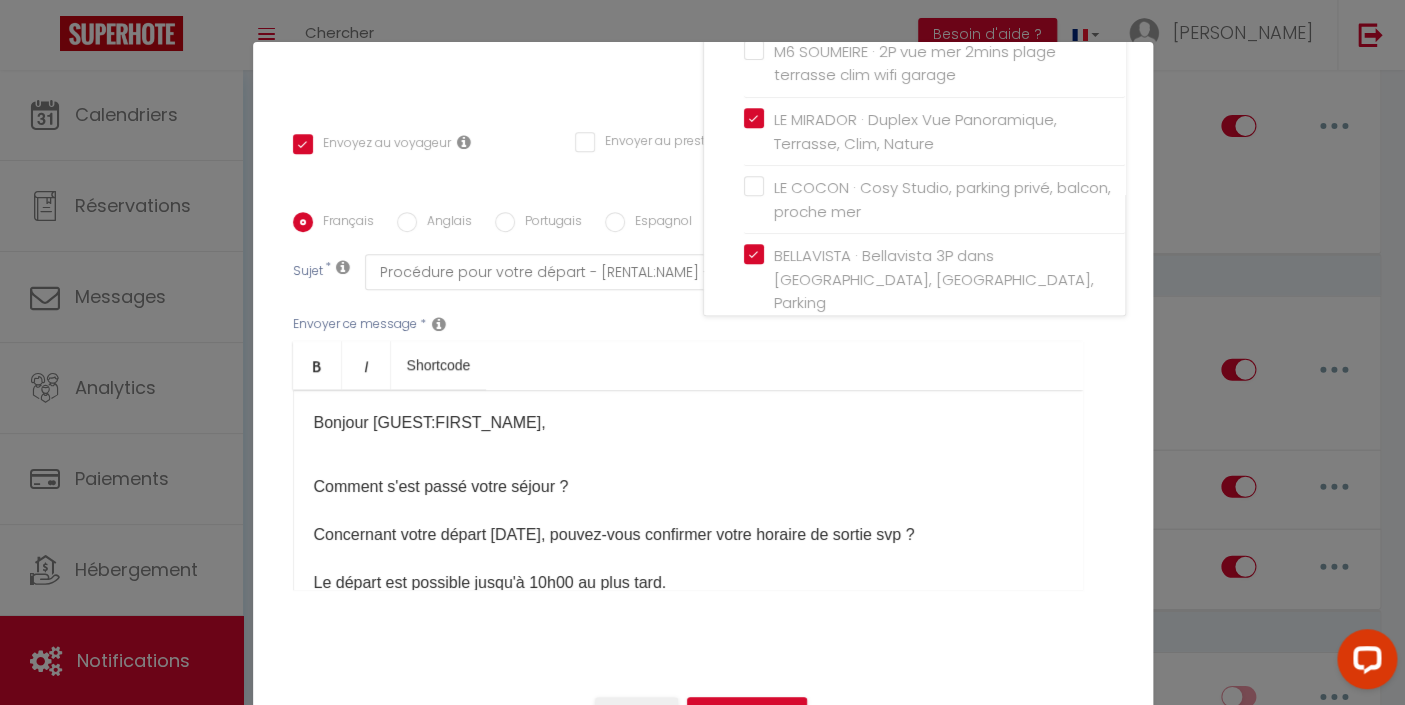 scroll, scrollTop: 385, scrollLeft: 0, axis: vertical 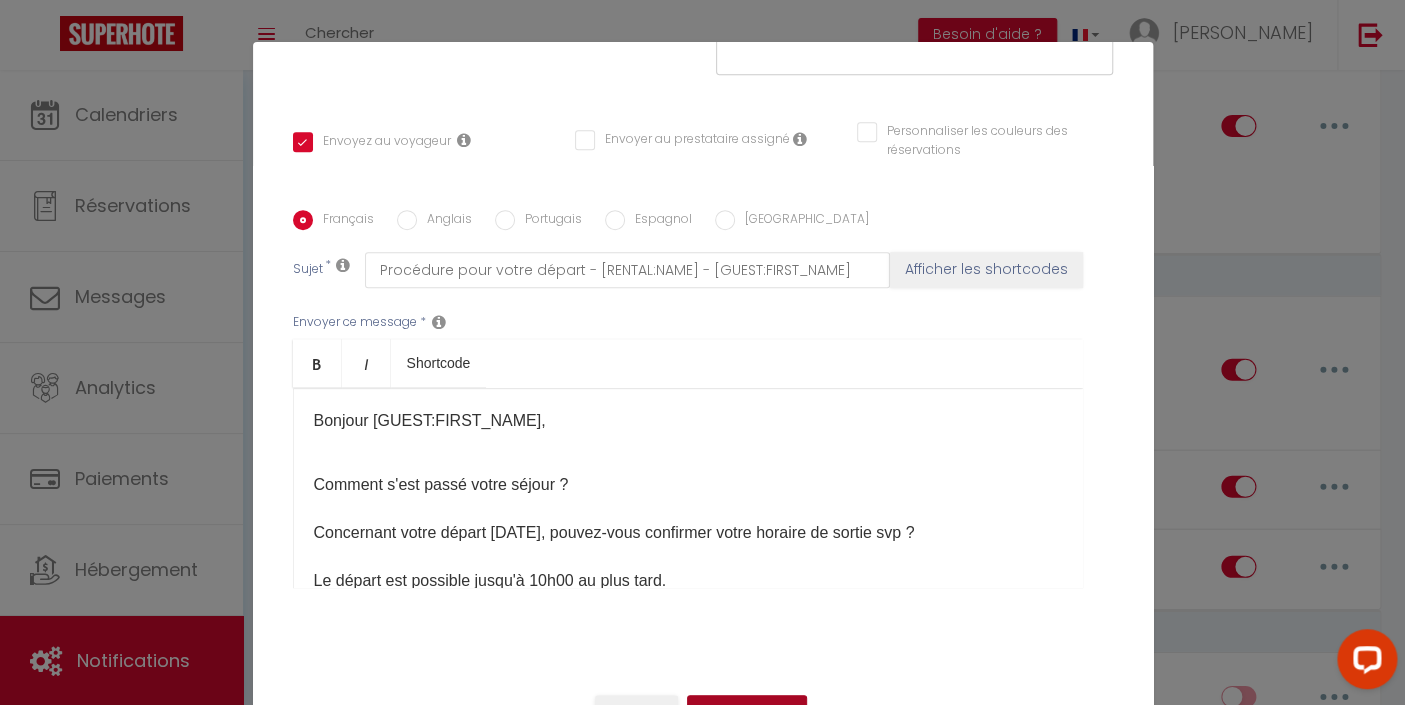 click on "Mettre à jour" at bounding box center (747, 712) 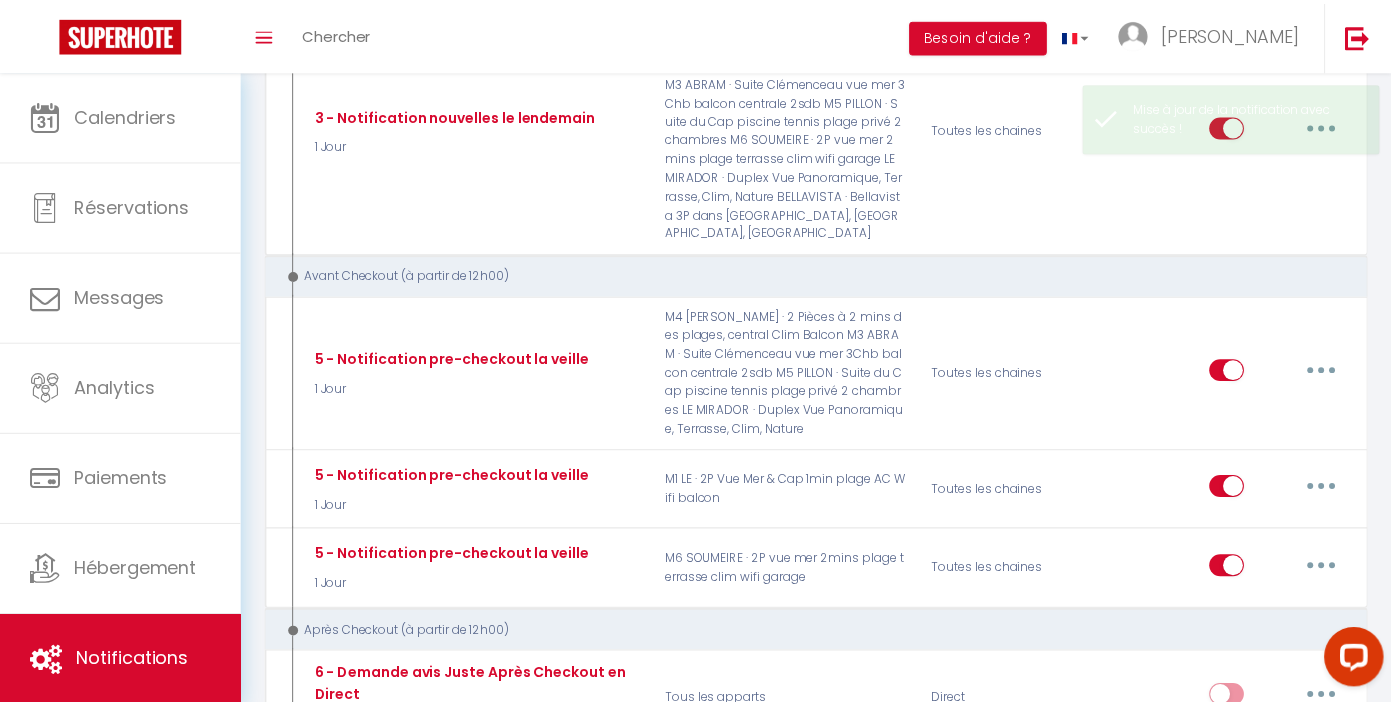 scroll, scrollTop: 2124, scrollLeft: 0, axis: vertical 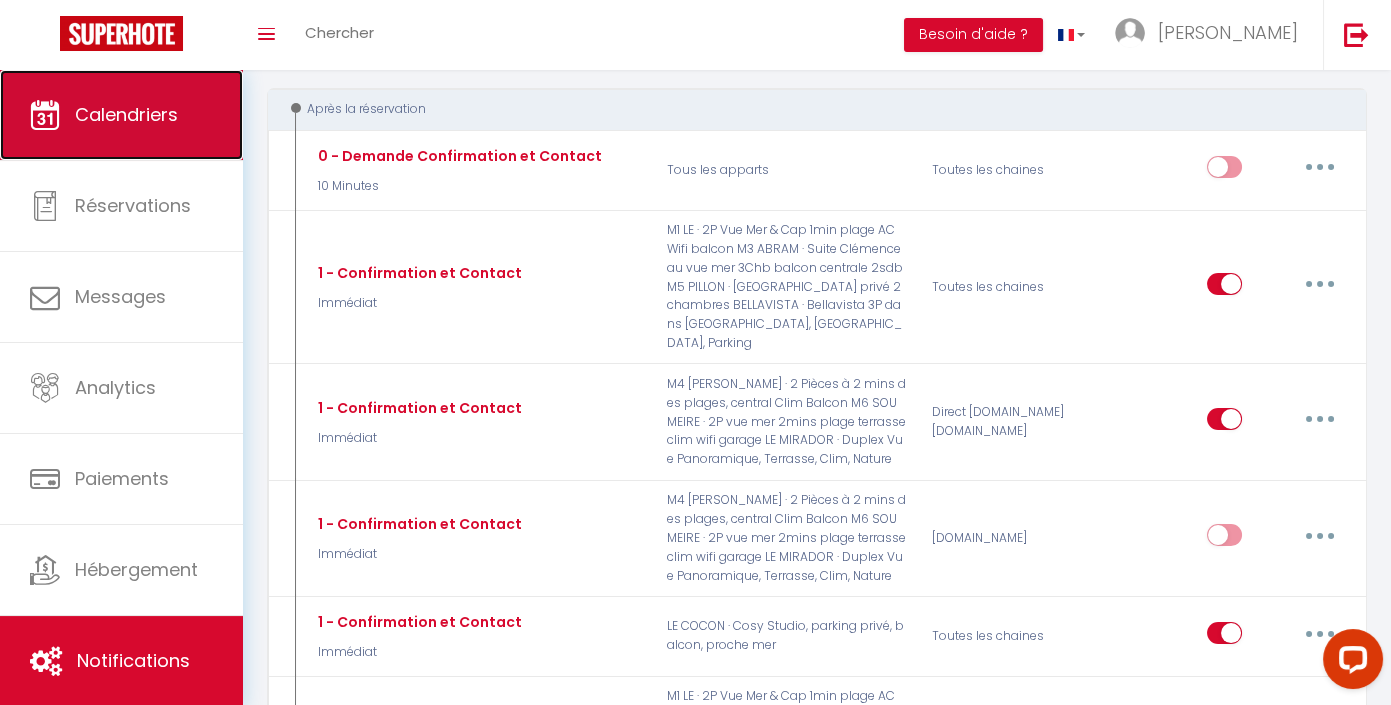 click on "Calendriers" at bounding box center (121, 115) 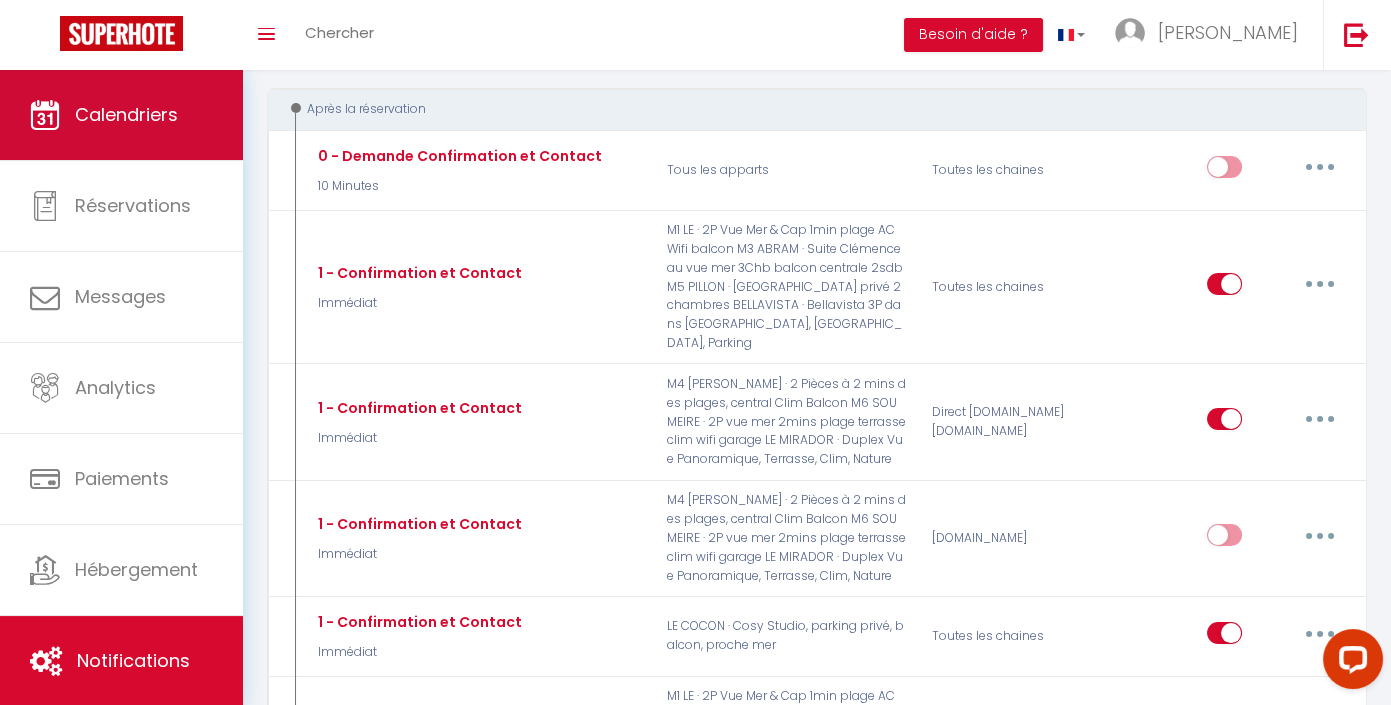 scroll, scrollTop: 0, scrollLeft: 0, axis: both 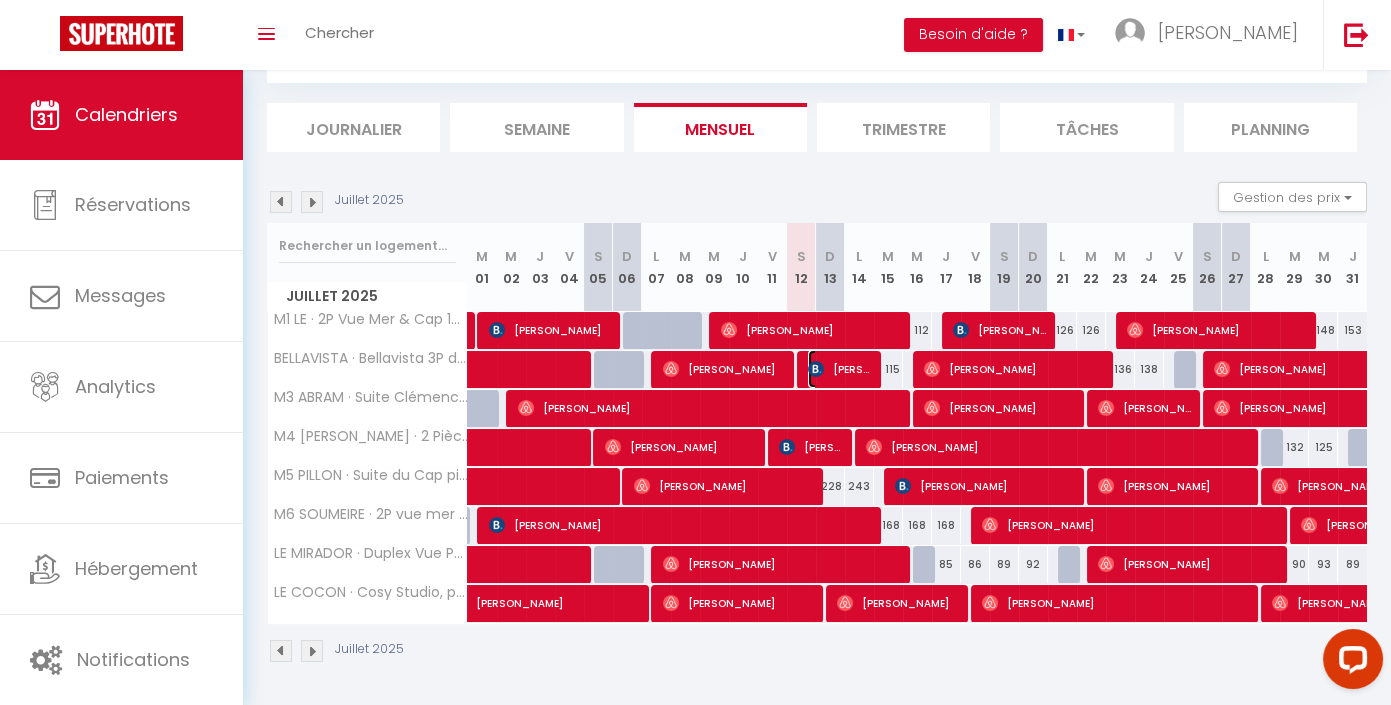 click at bounding box center [816, 369] 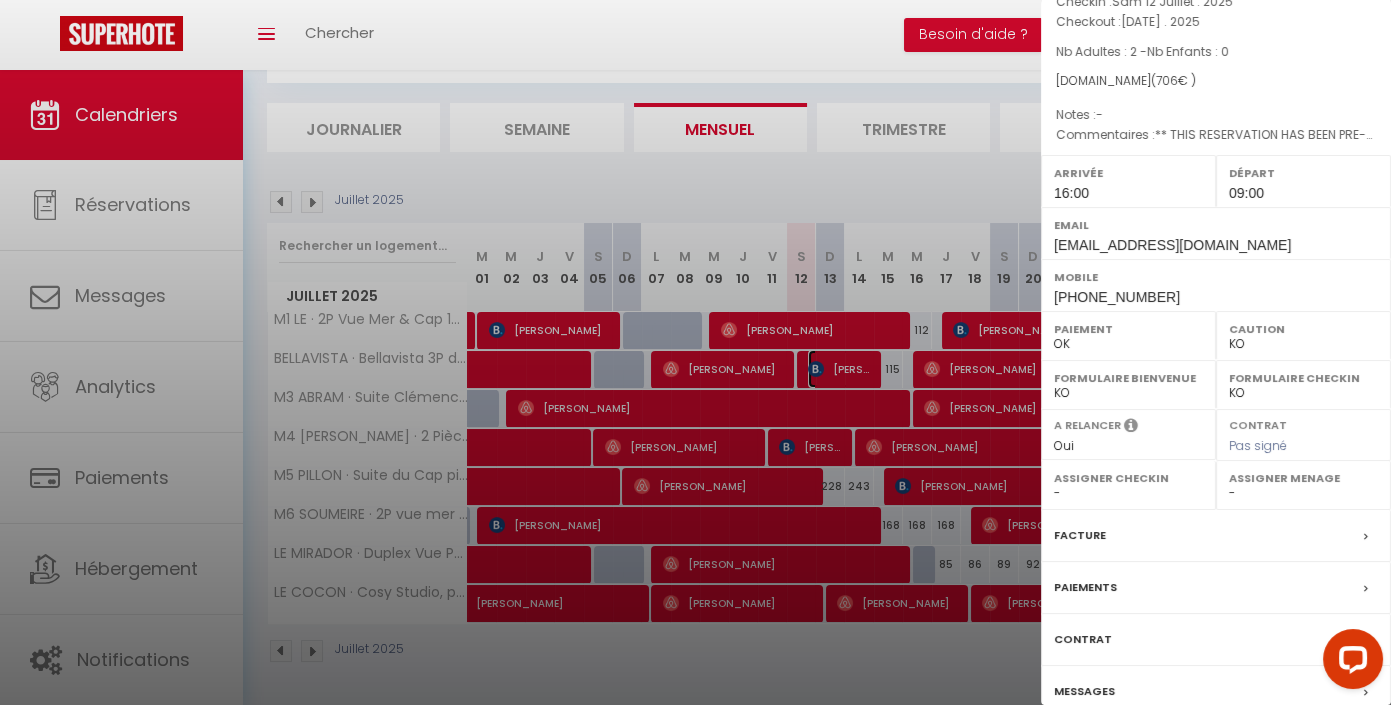 scroll, scrollTop: 0, scrollLeft: 0, axis: both 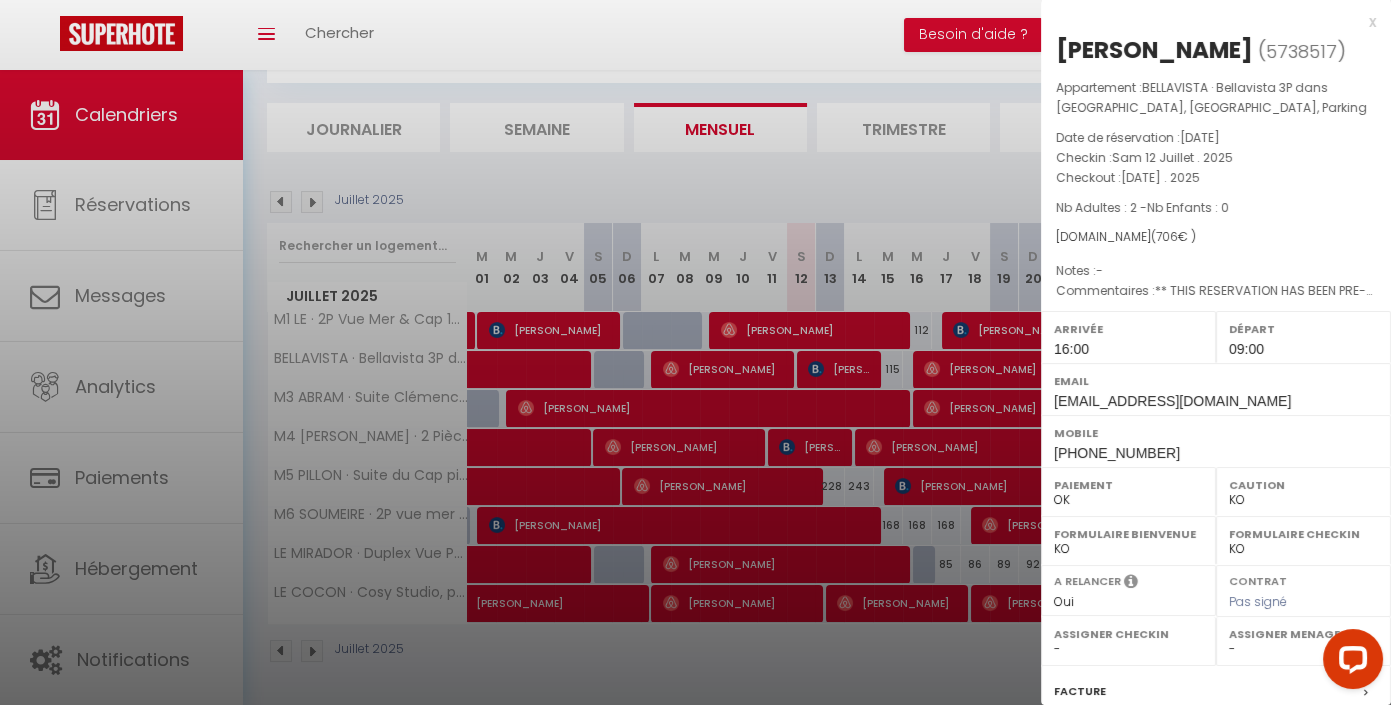 click on "x" at bounding box center (1208, 22) 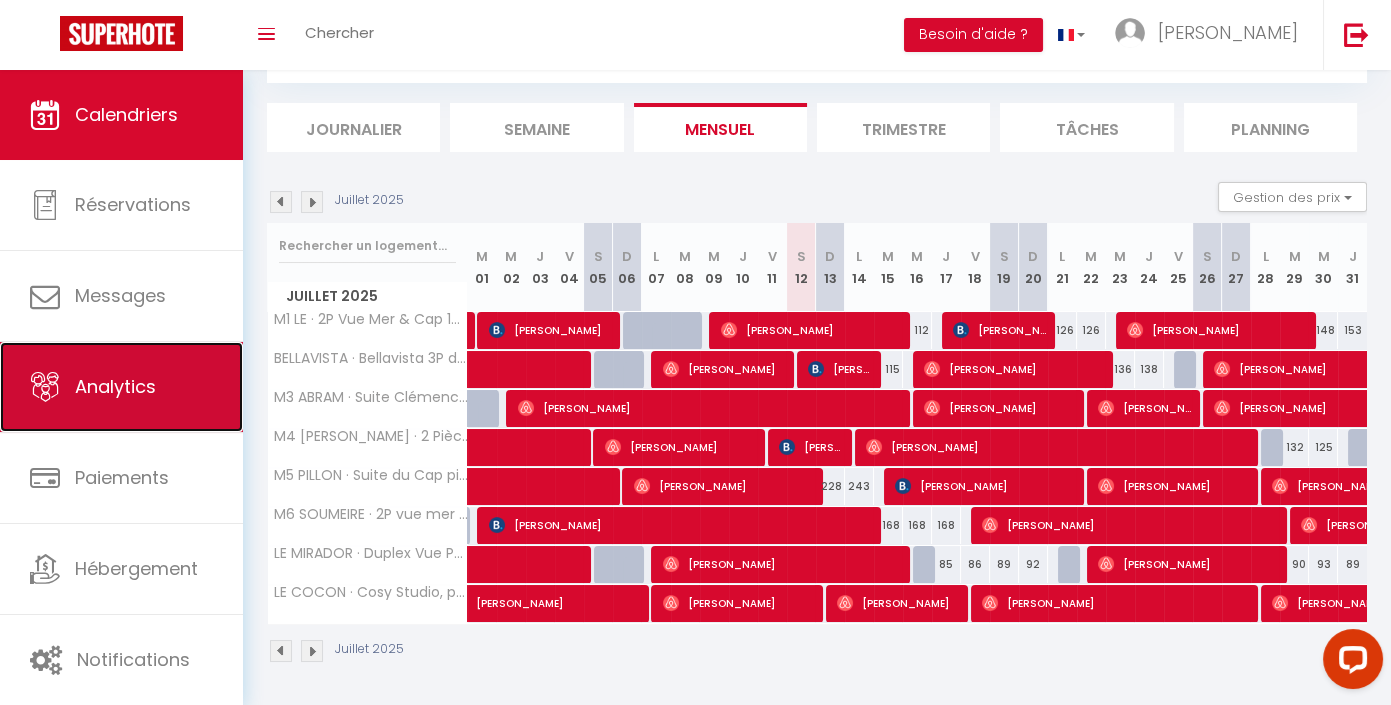 click on "Analytics" at bounding box center (121, 387) 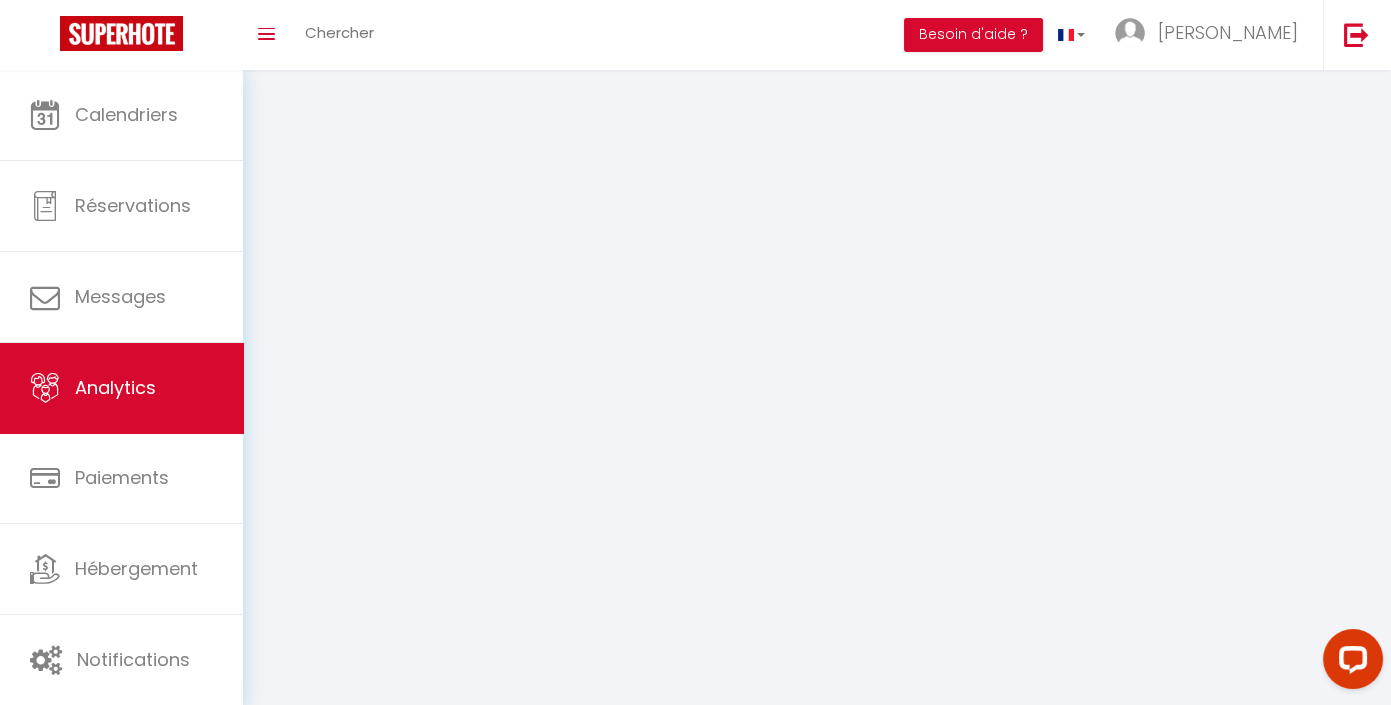 scroll, scrollTop: 0, scrollLeft: 0, axis: both 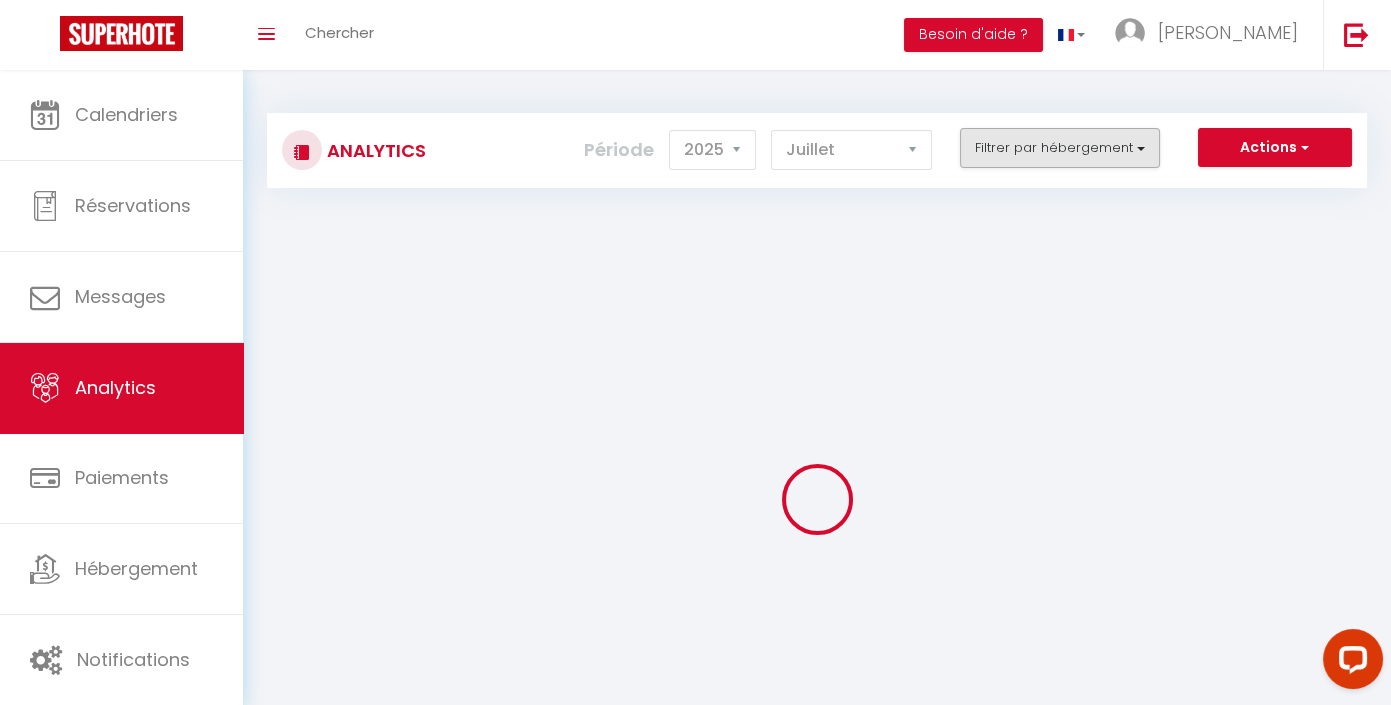 checkbox on "false" 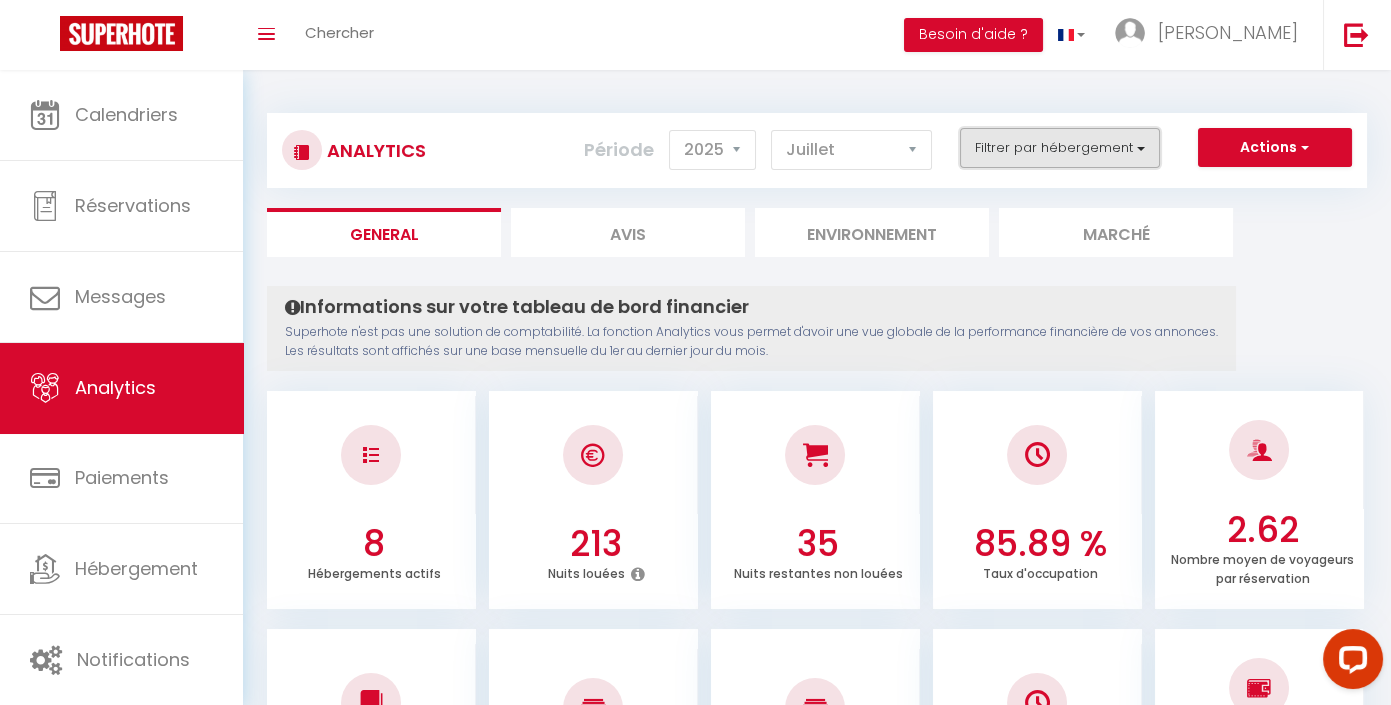 click on "Filtrer par hébergement" at bounding box center [1060, 148] 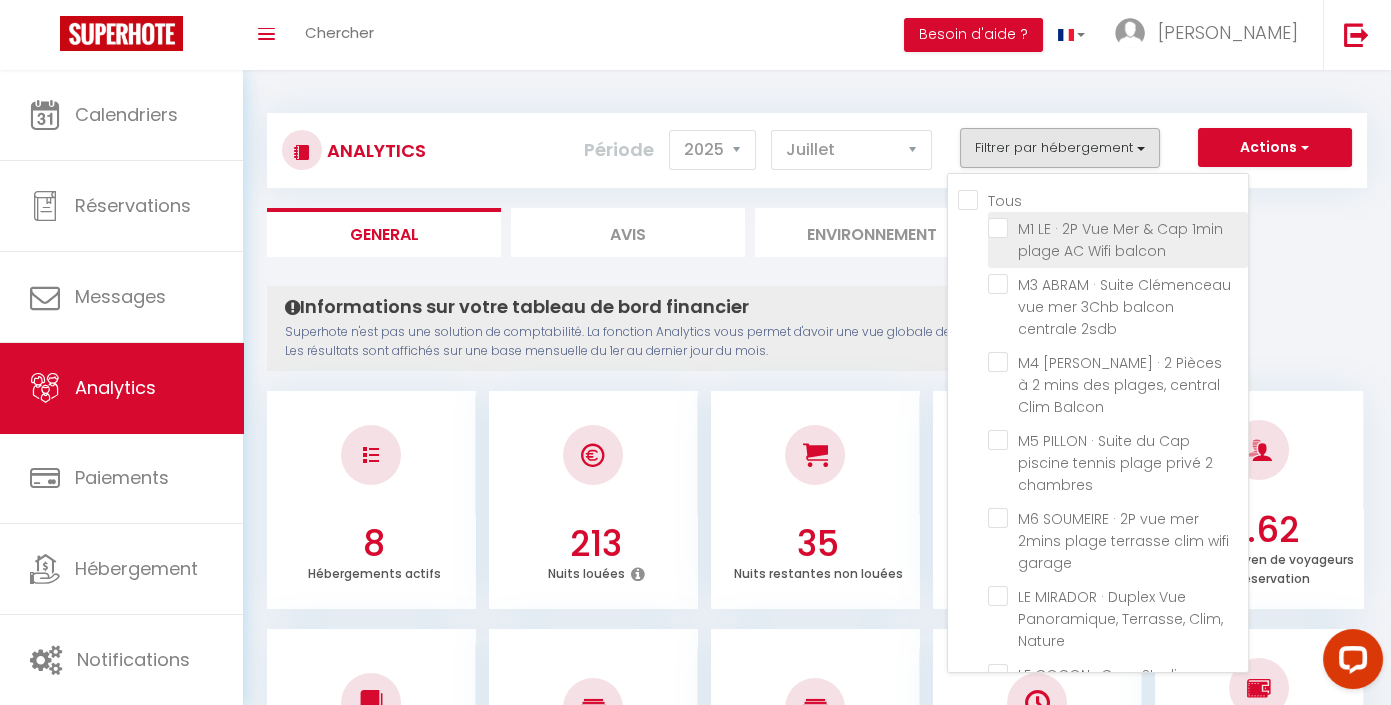 click at bounding box center [1118, 228] 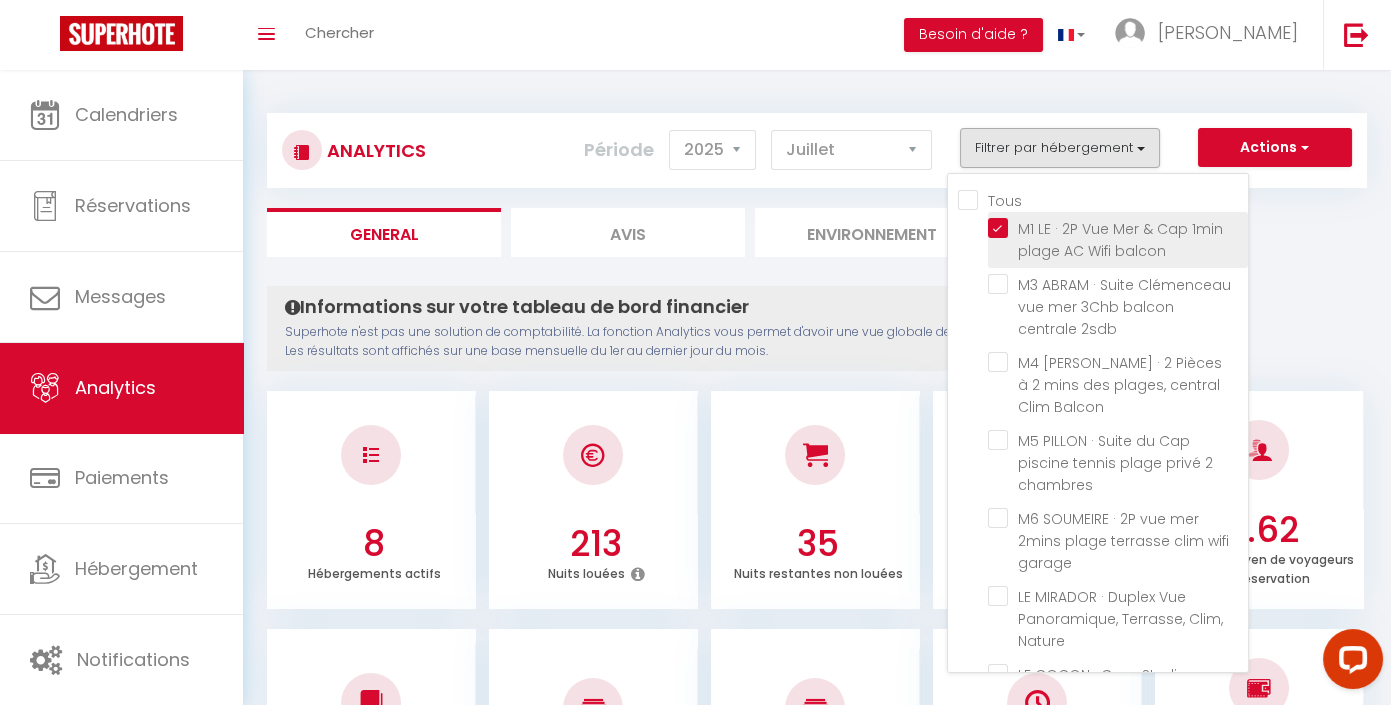 checkbox on "false" 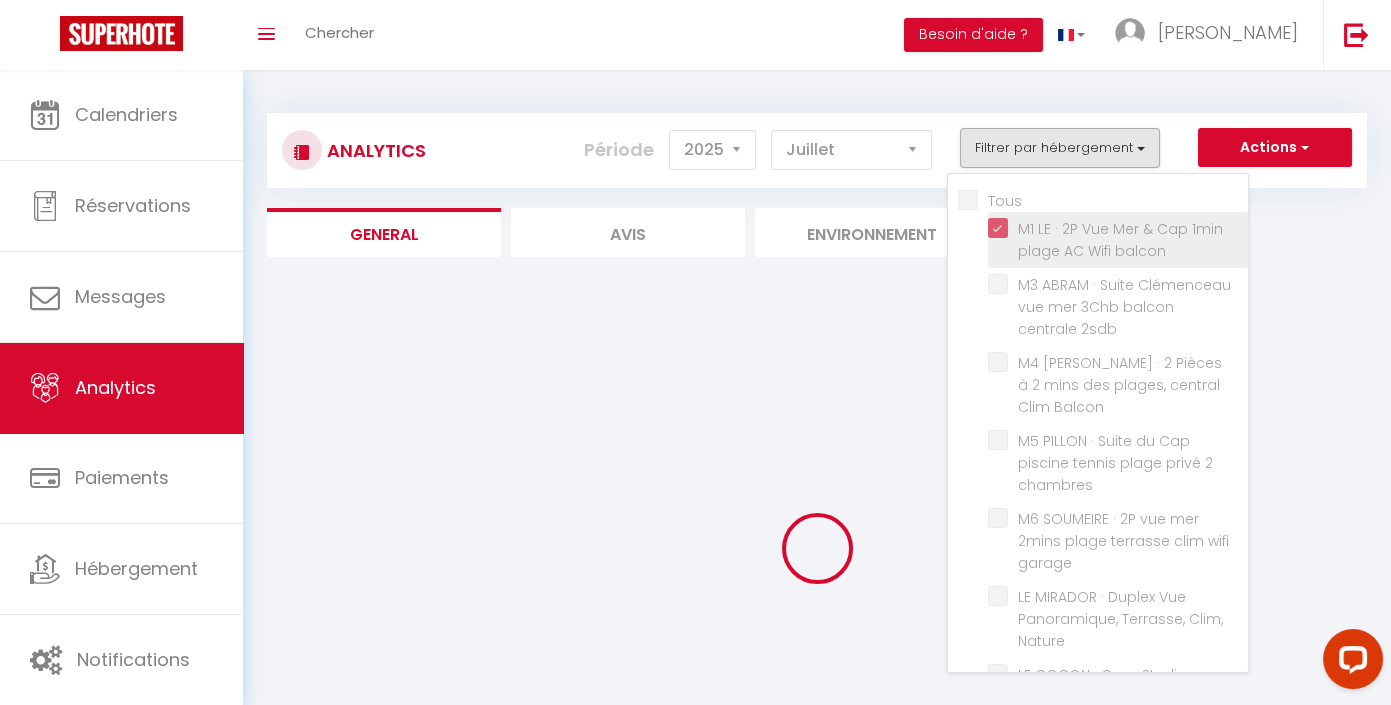 checkbox on "false" 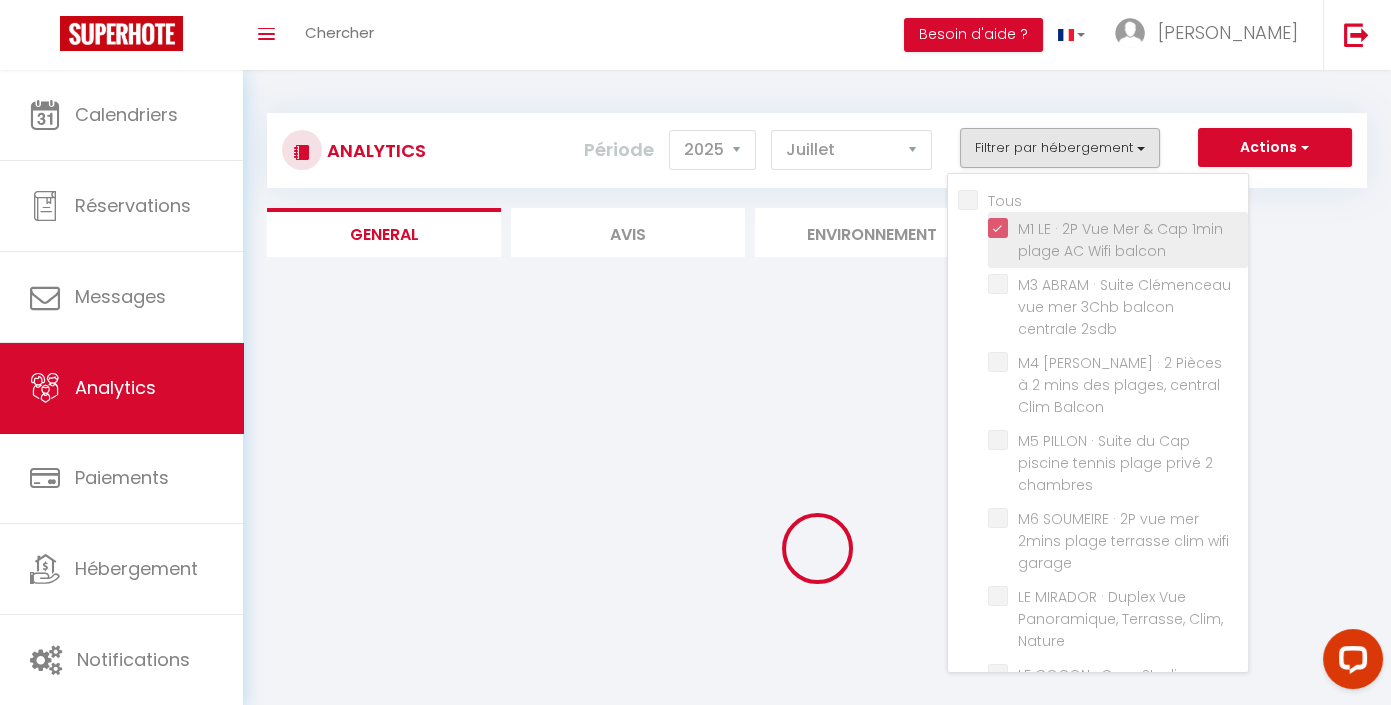 checkbox on "false" 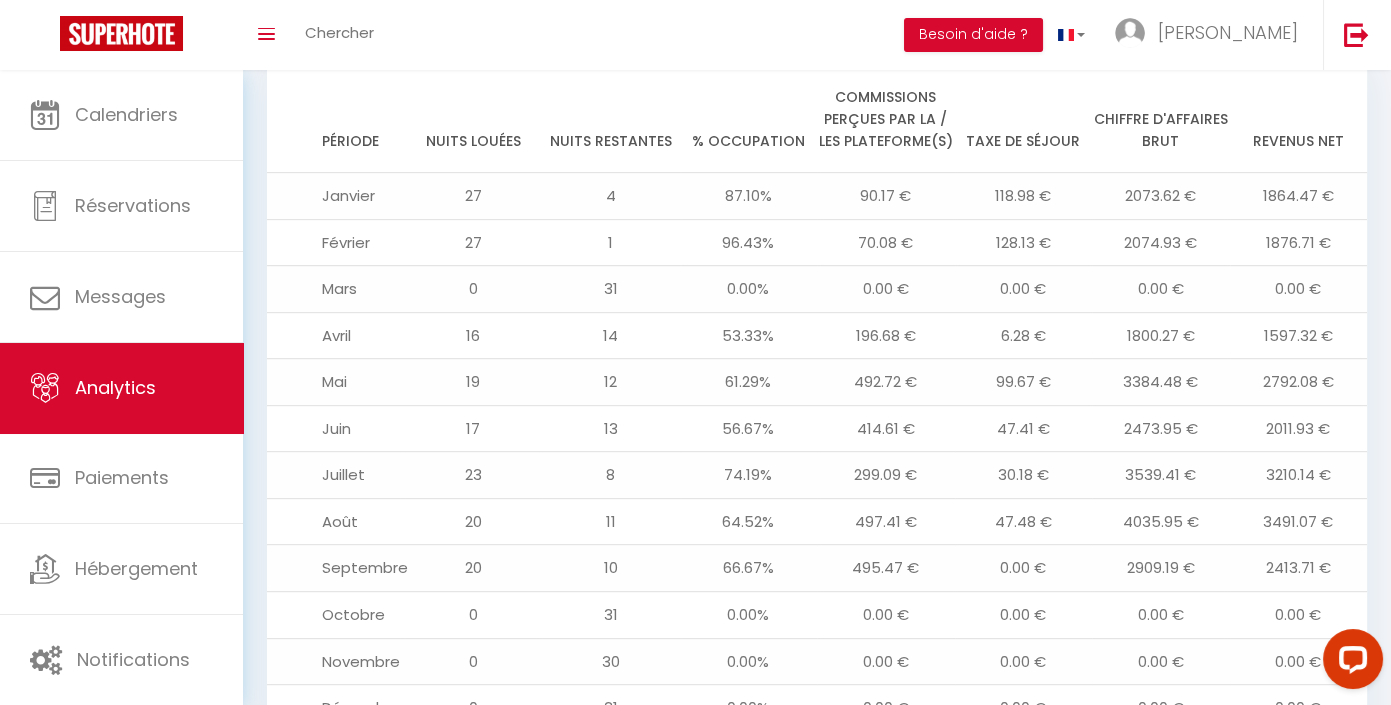 scroll, scrollTop: 2138, scrollLeft: 0, axis: vertical 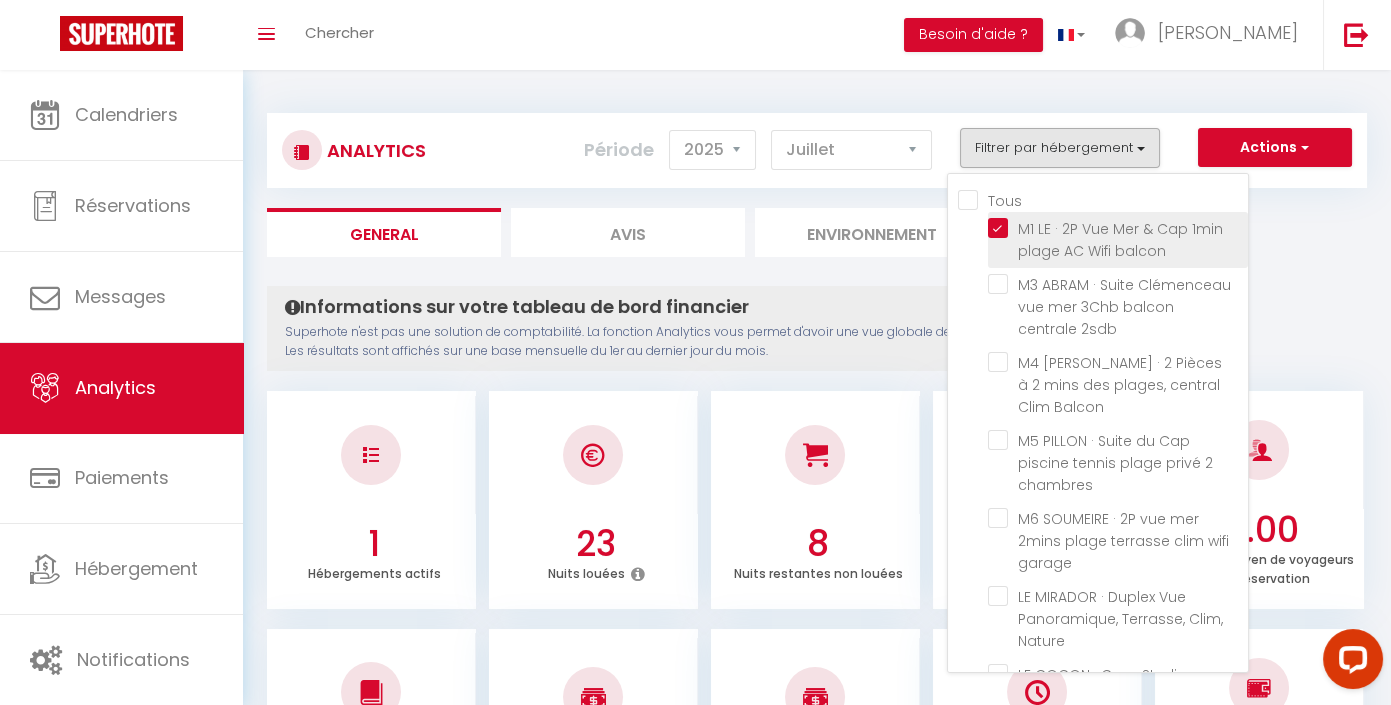 click at bounding box center [1118, 228] 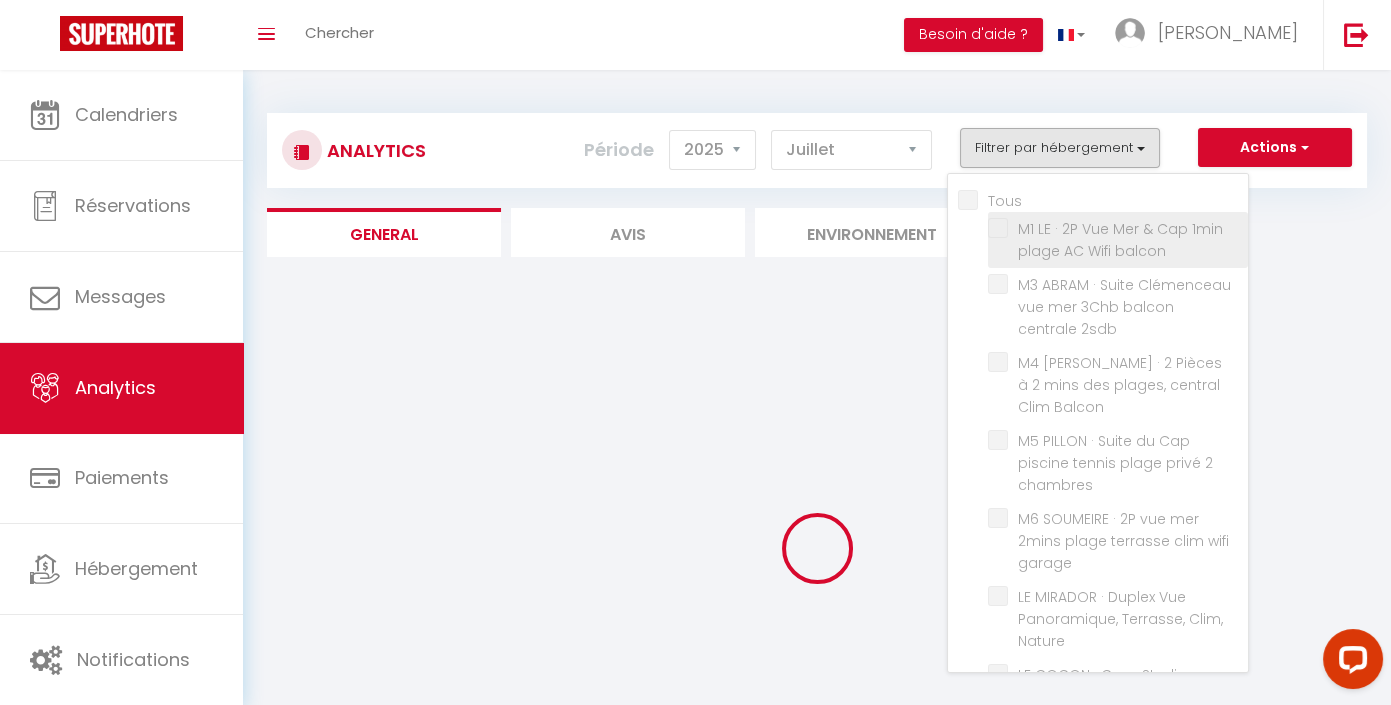 checkbox on "false" 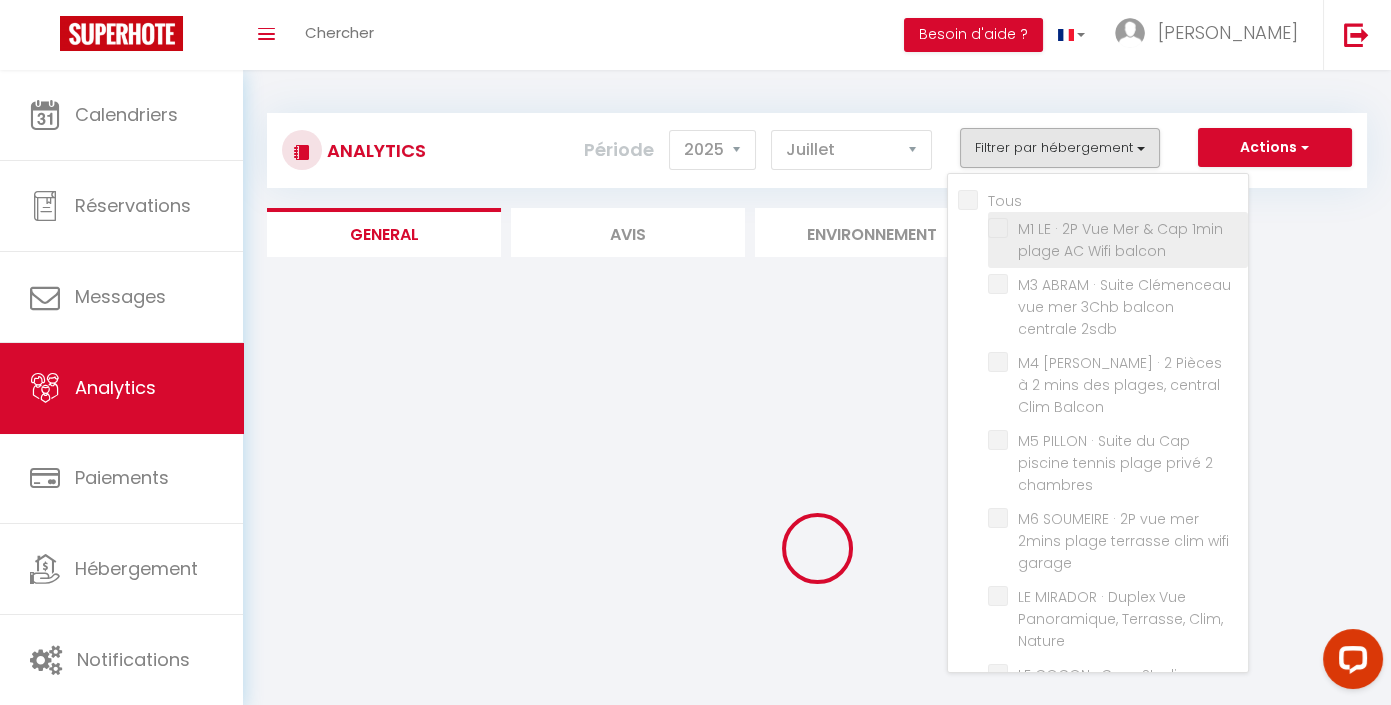 checkbox on "false" 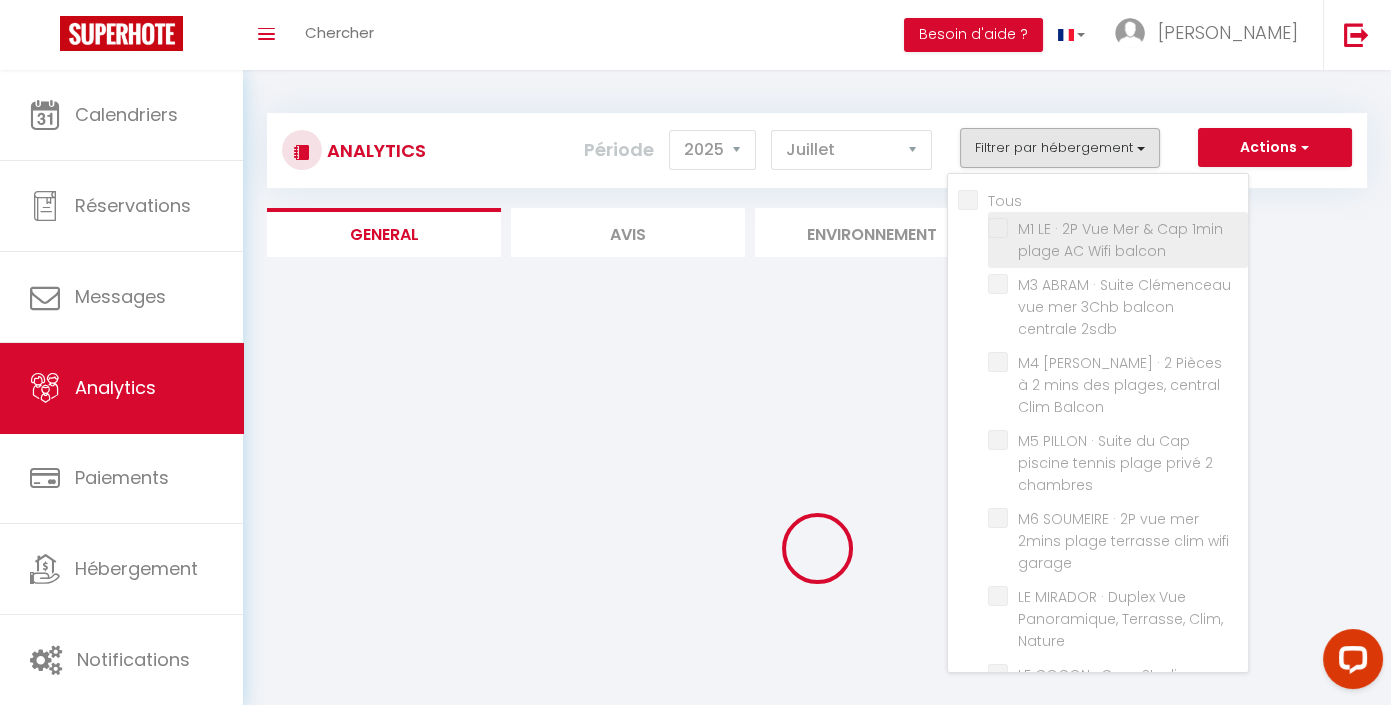 checkbox on "false" 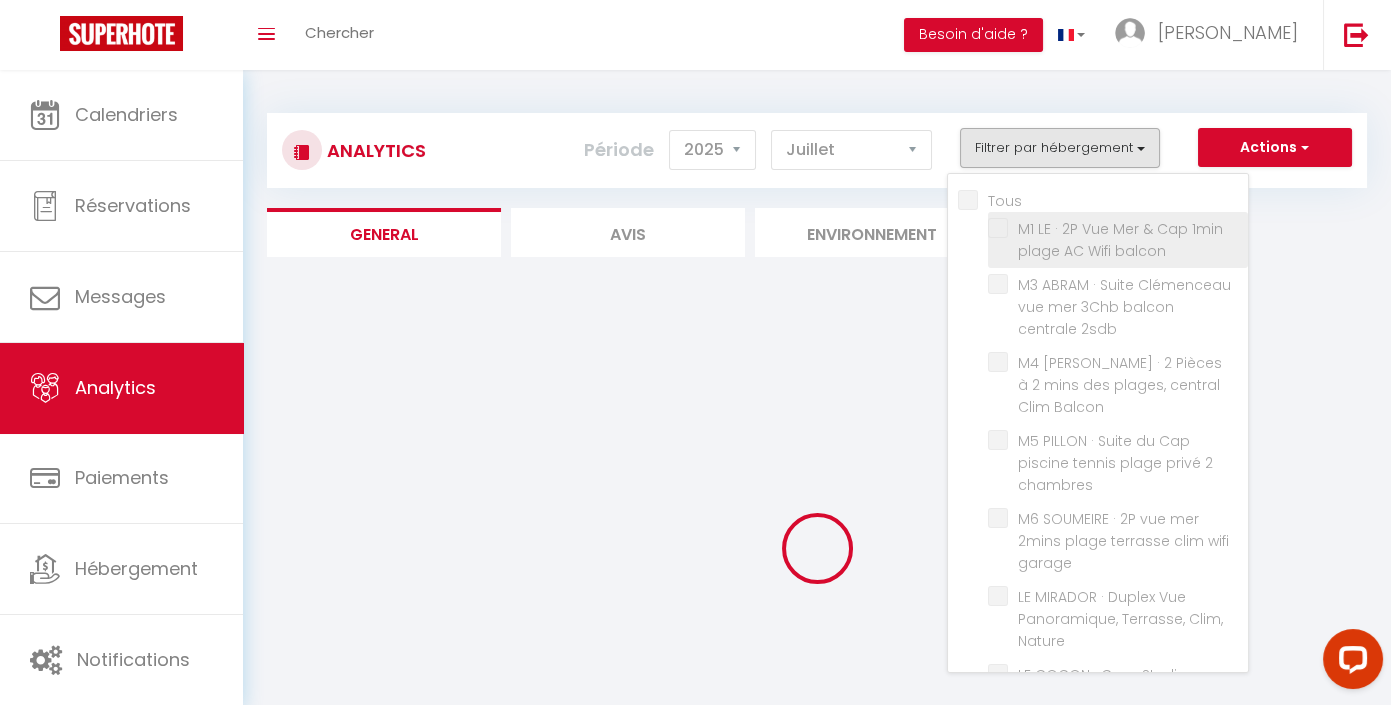 checkbox on "false" 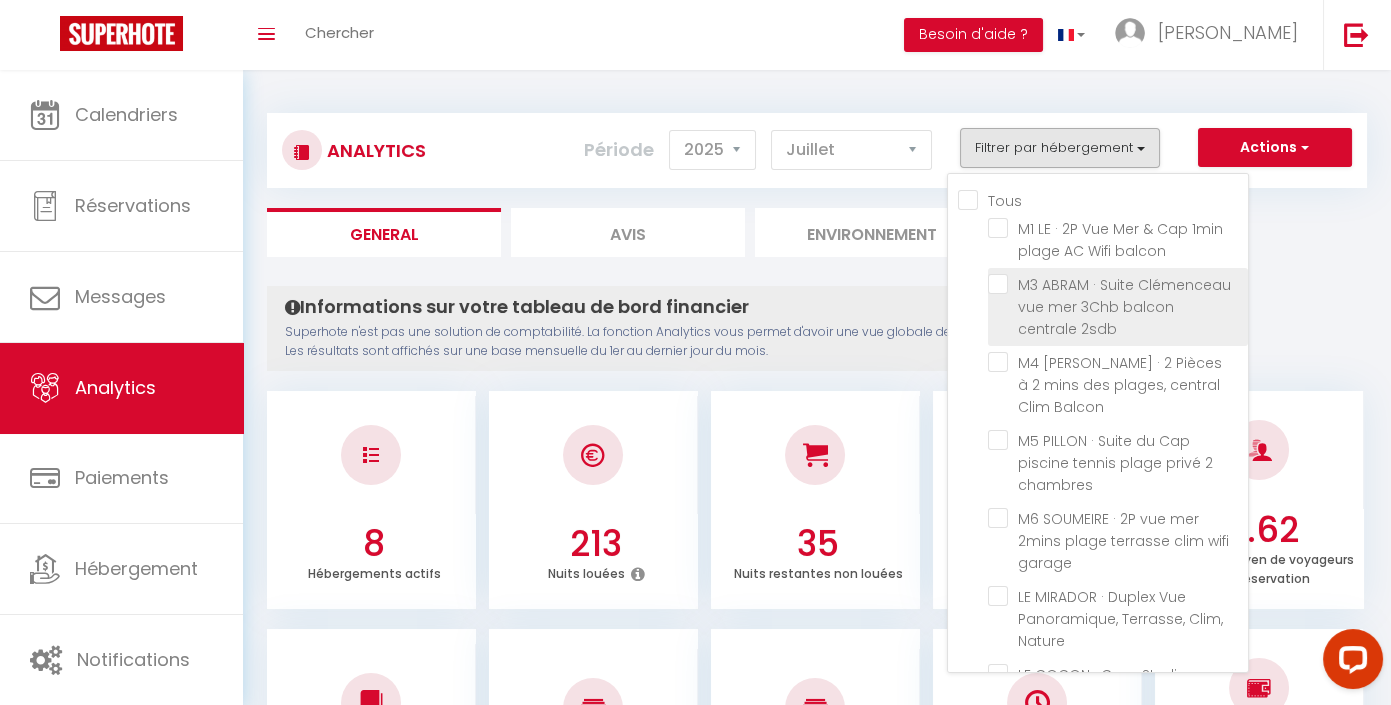 click at bounding box center (1118, 284) 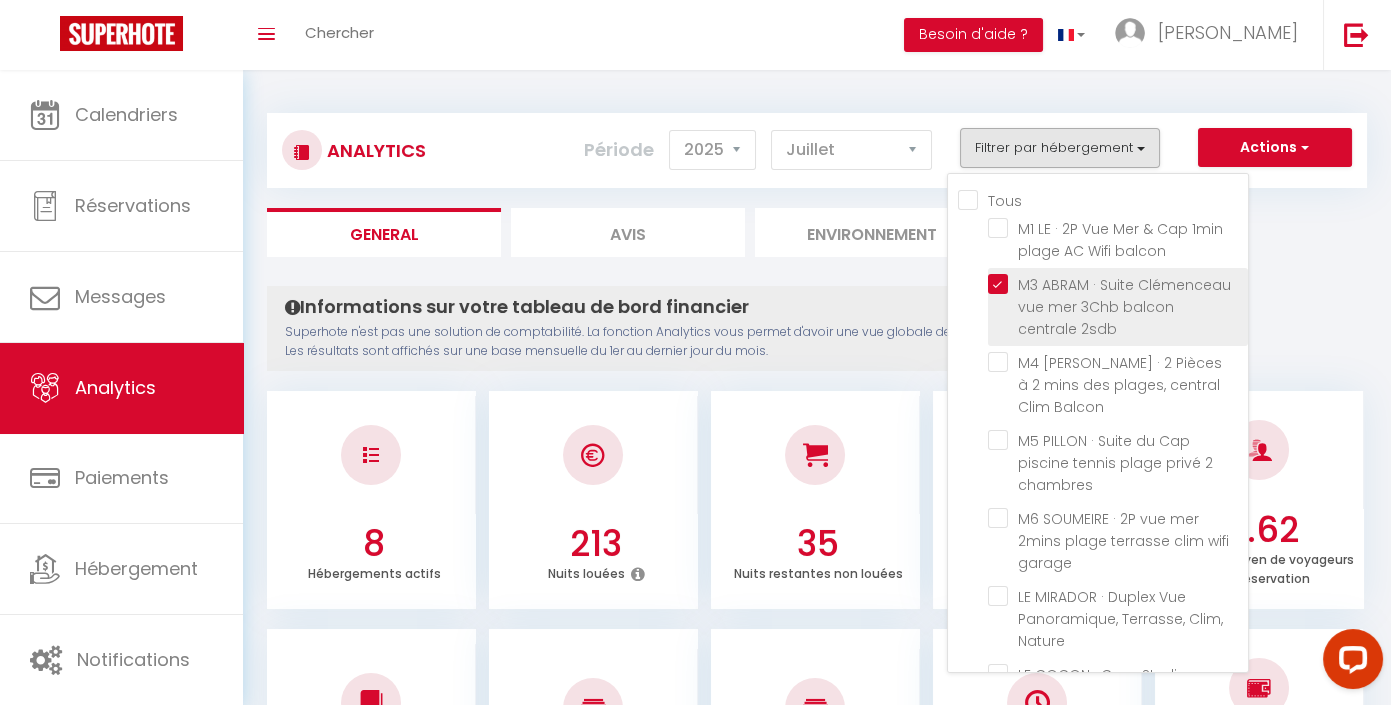 checkbox on "false" 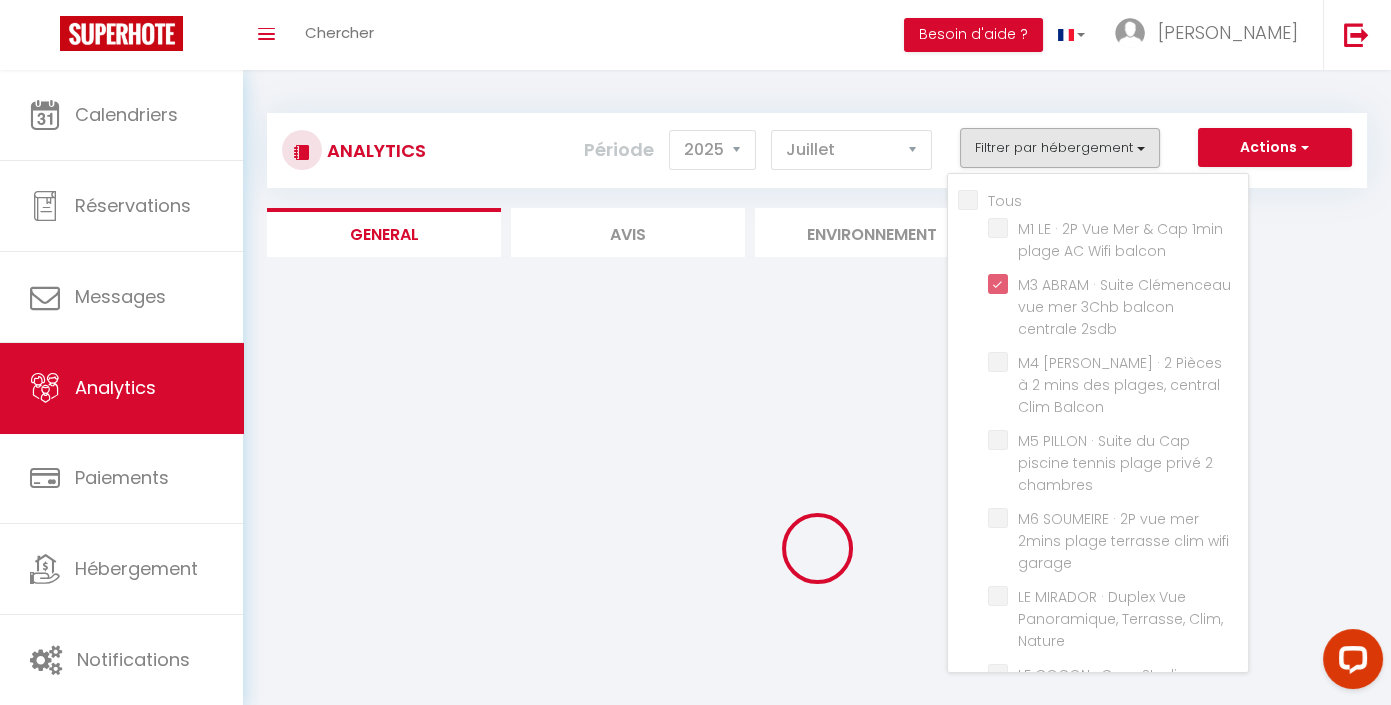 checkbox on "false" 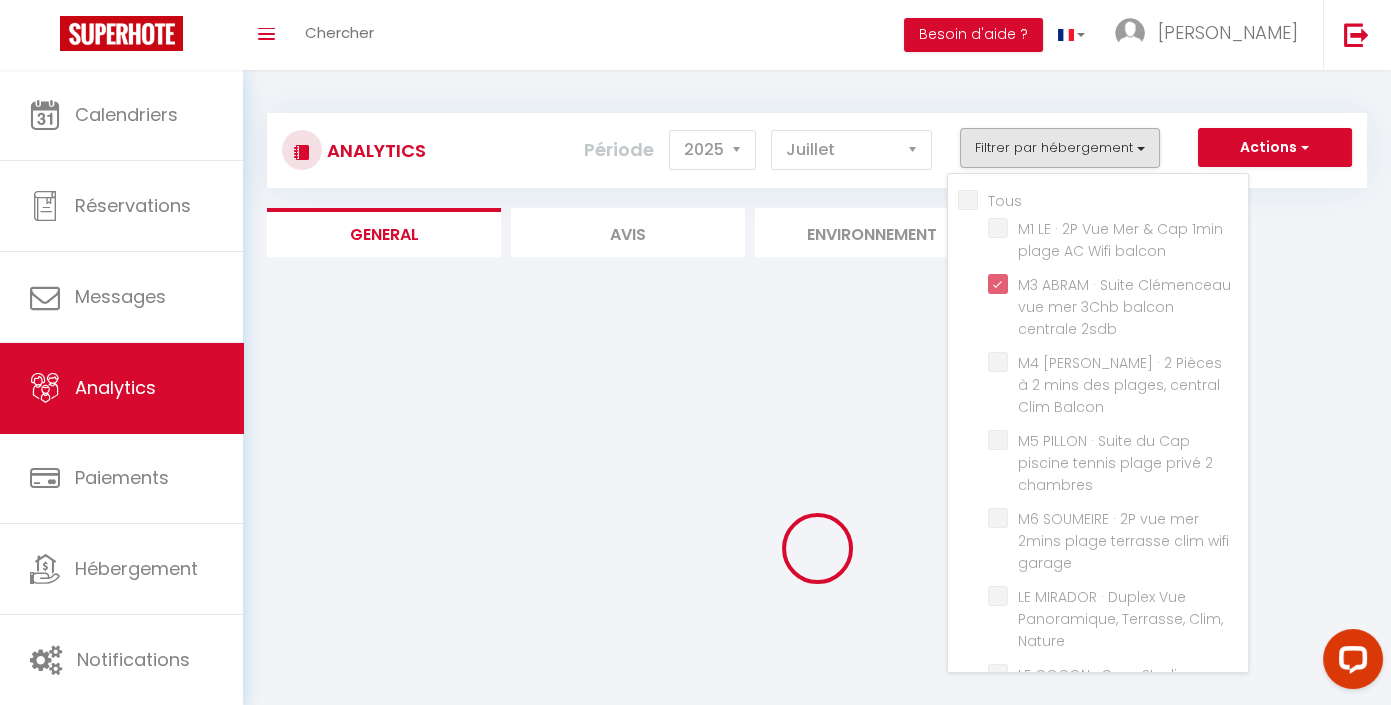 checkbox on "false" 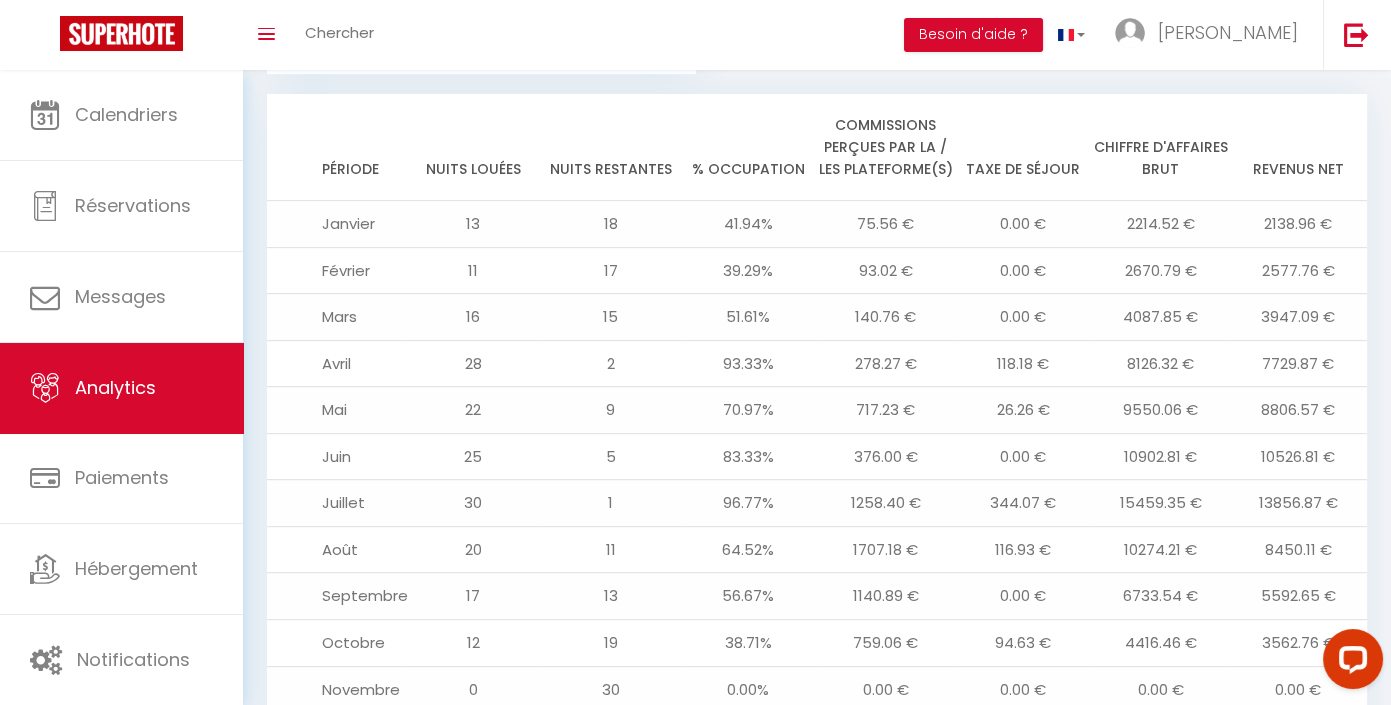 scroll, scrollTop: 2140, scrollLeft: 0, axis: vertical 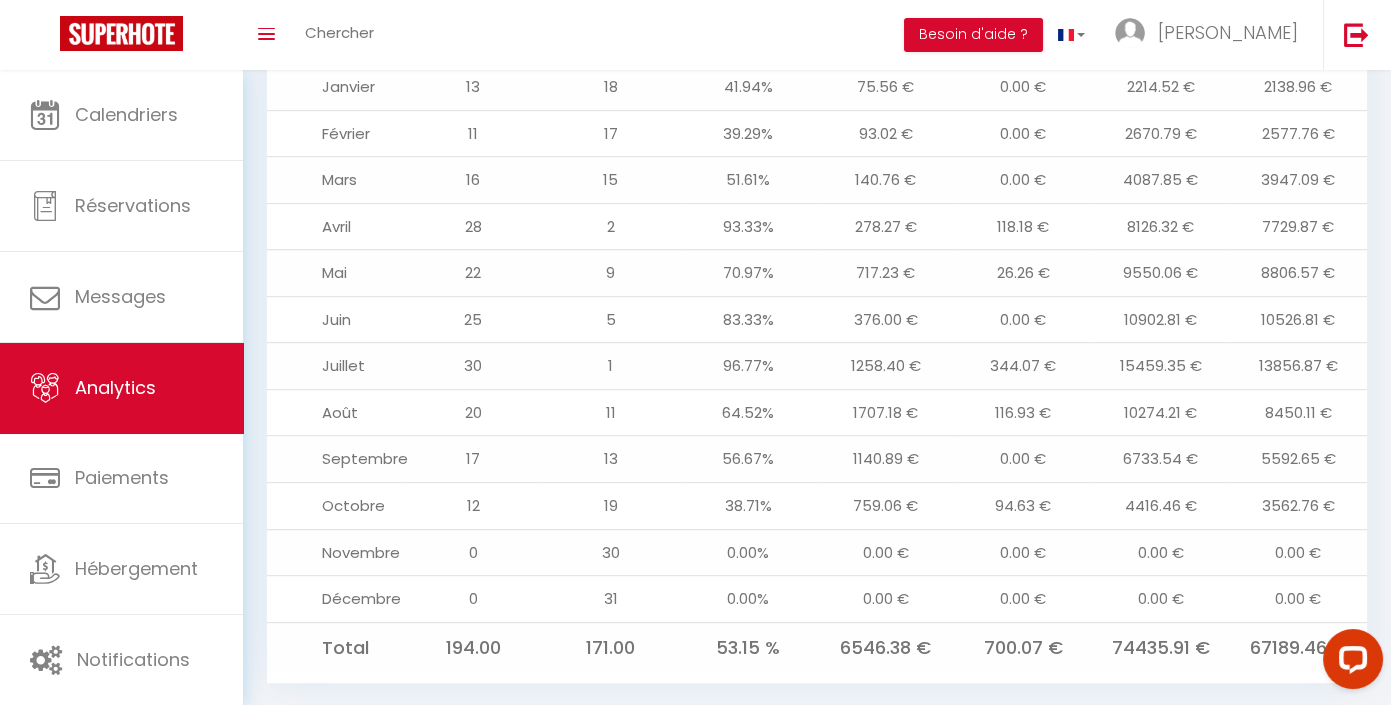 drag, startPoint x: 1396, startPoint y: 141, endPoint x: 66, endPoint y: 59, distance: 1332.5254 